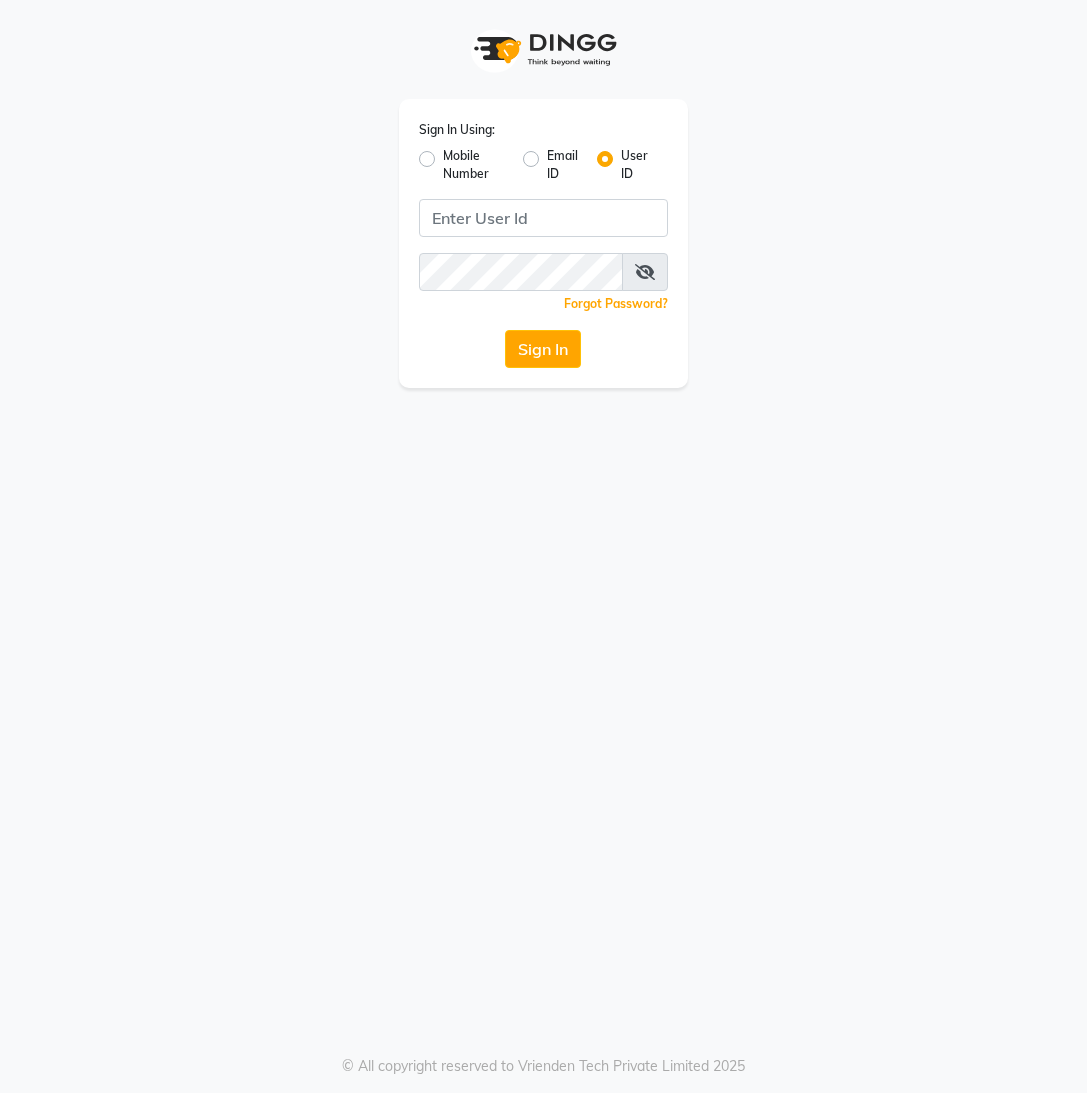 scroll, scrollTop: 0, scrollLeft: 0, axis: both 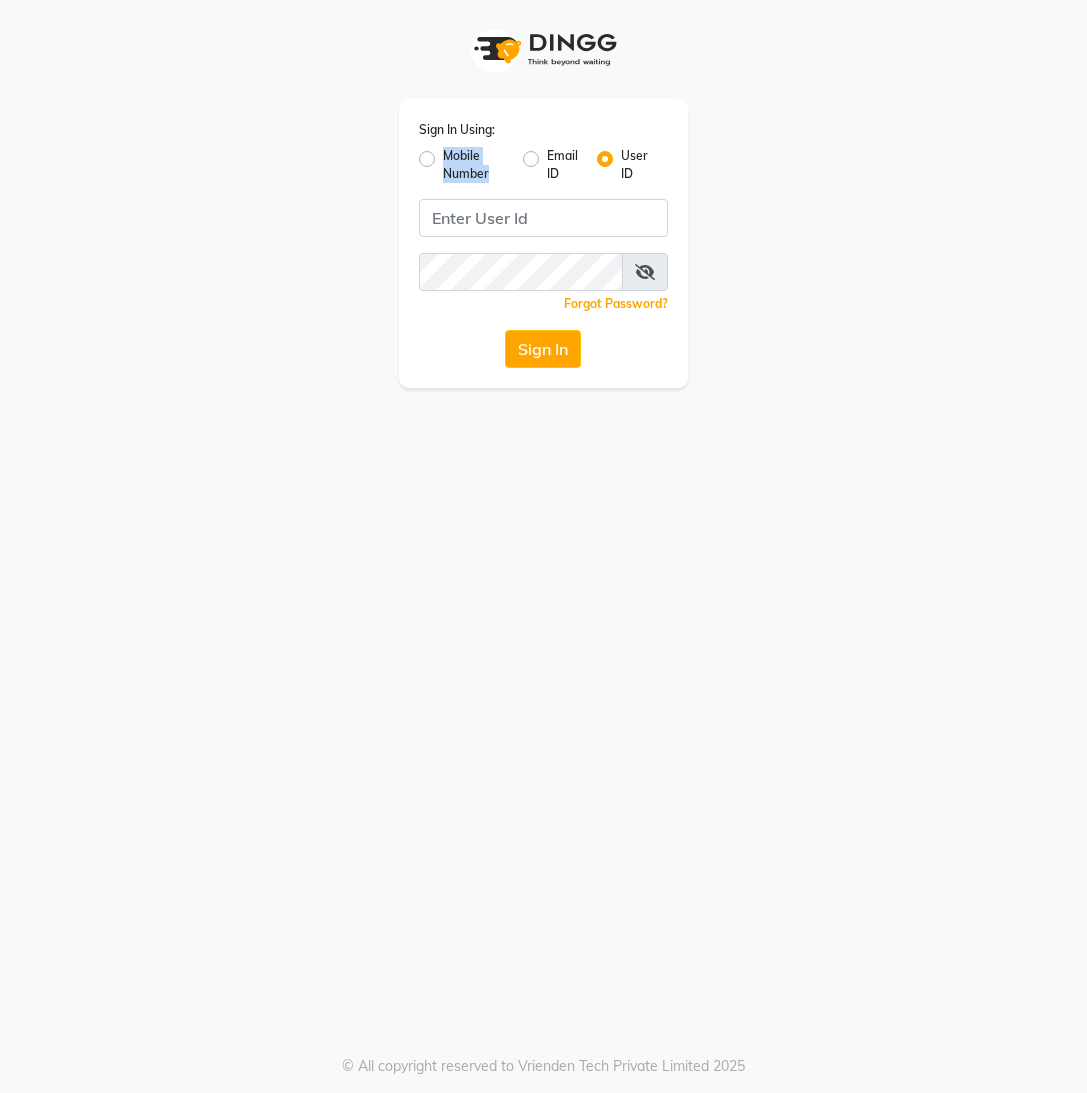click on "Mobile Number" 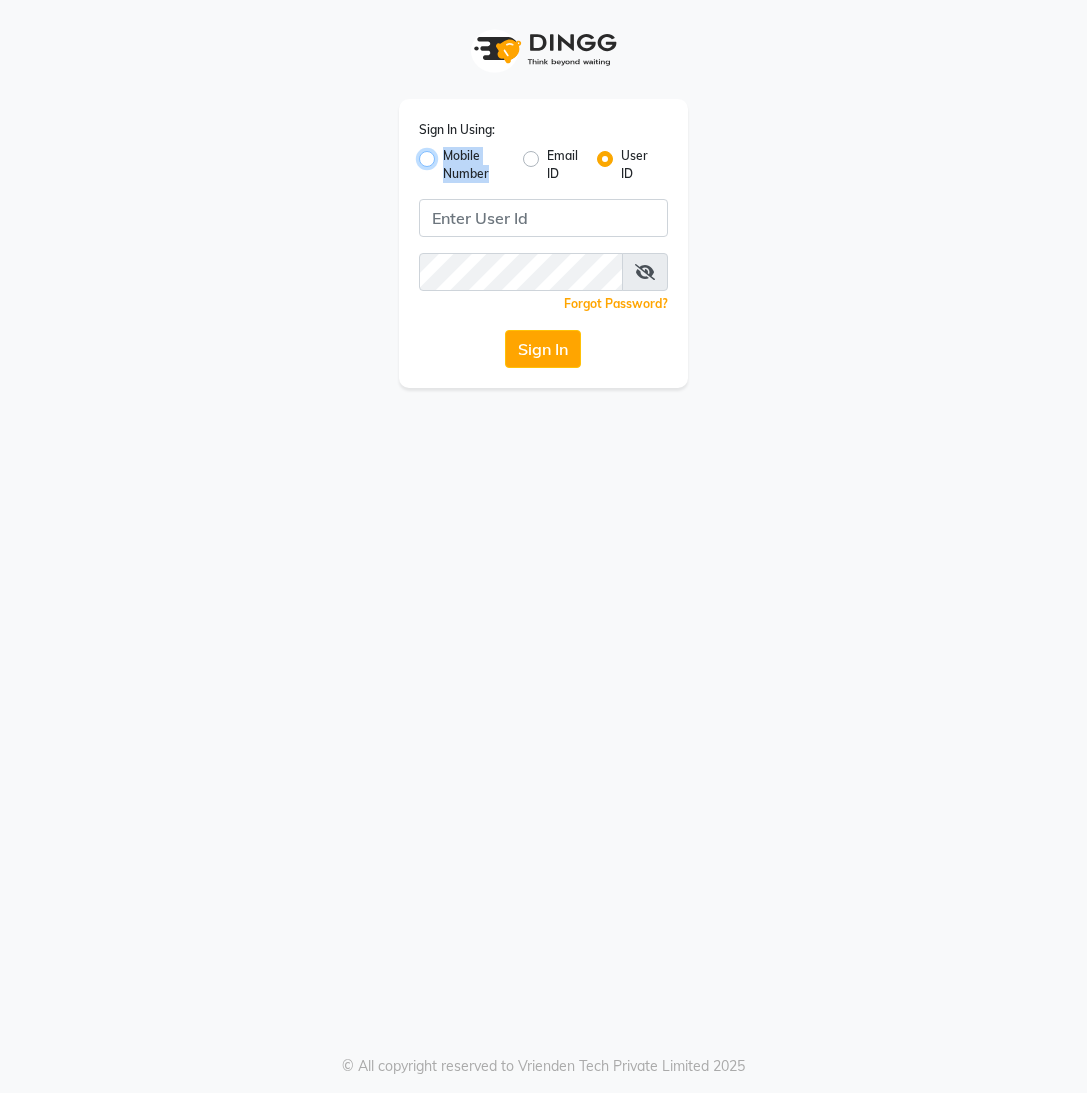 click on "Mobile Number" at bounding box center [449, 153] 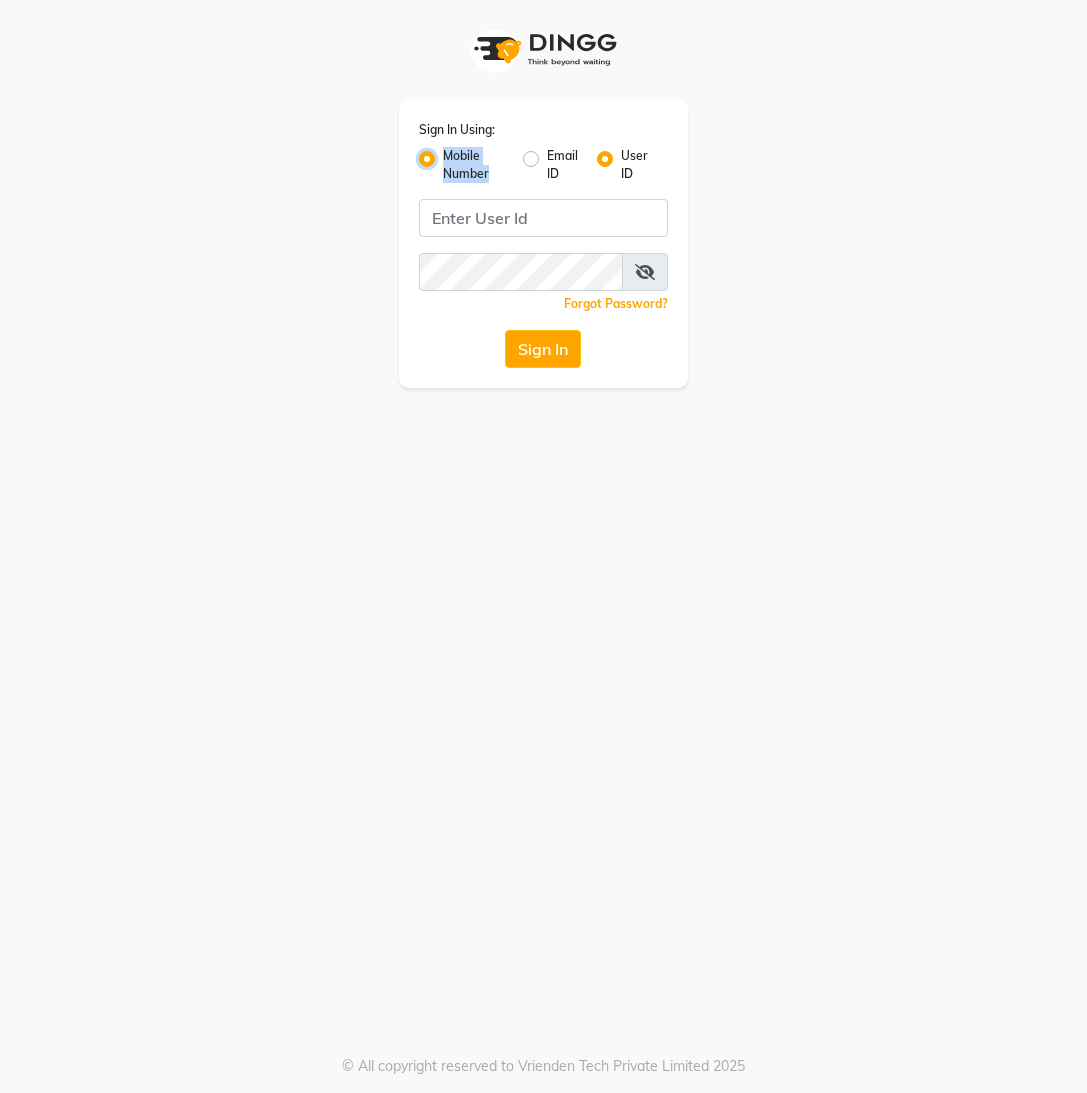 radio on "false" 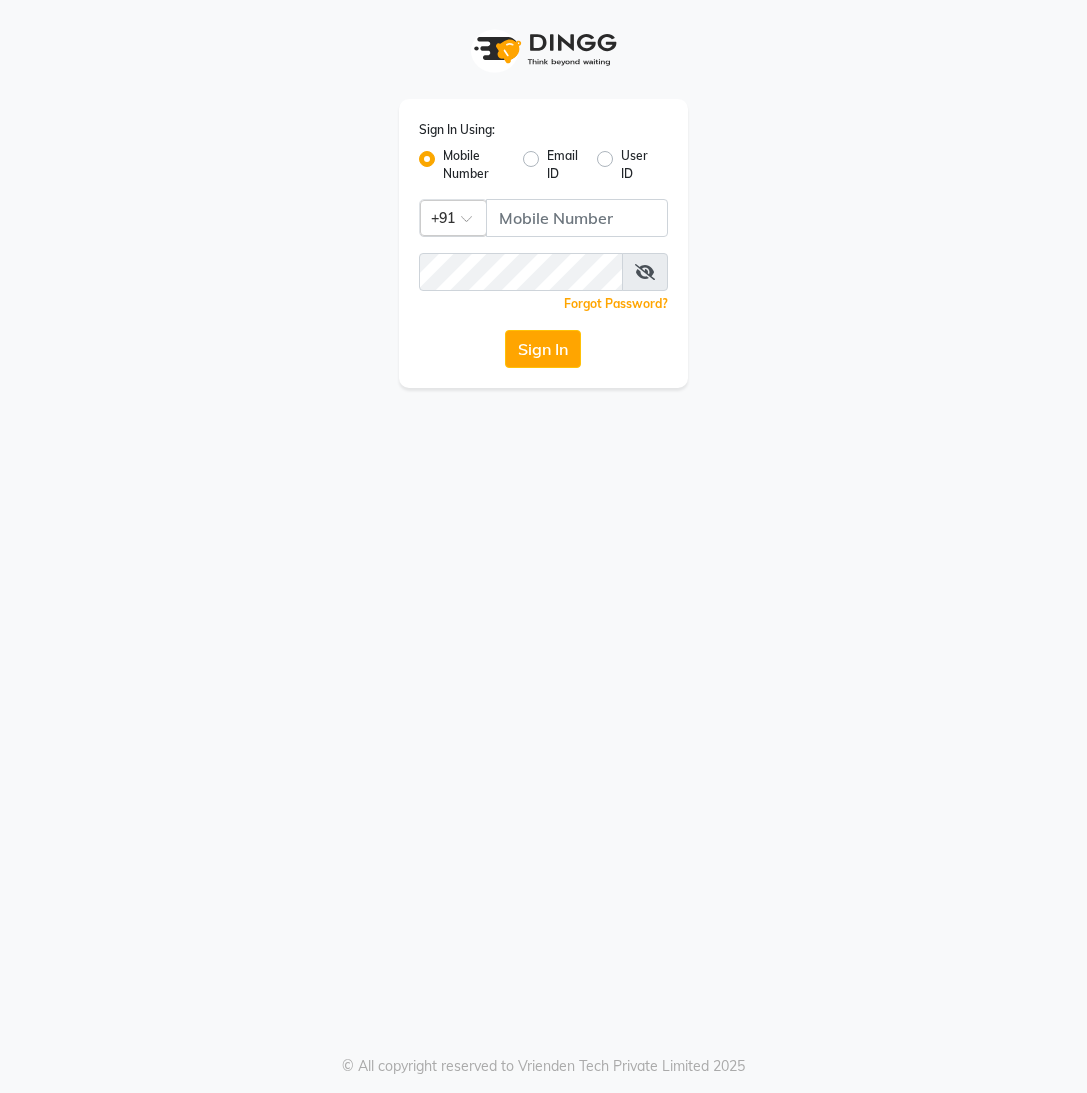 click on "Country Code × +91" 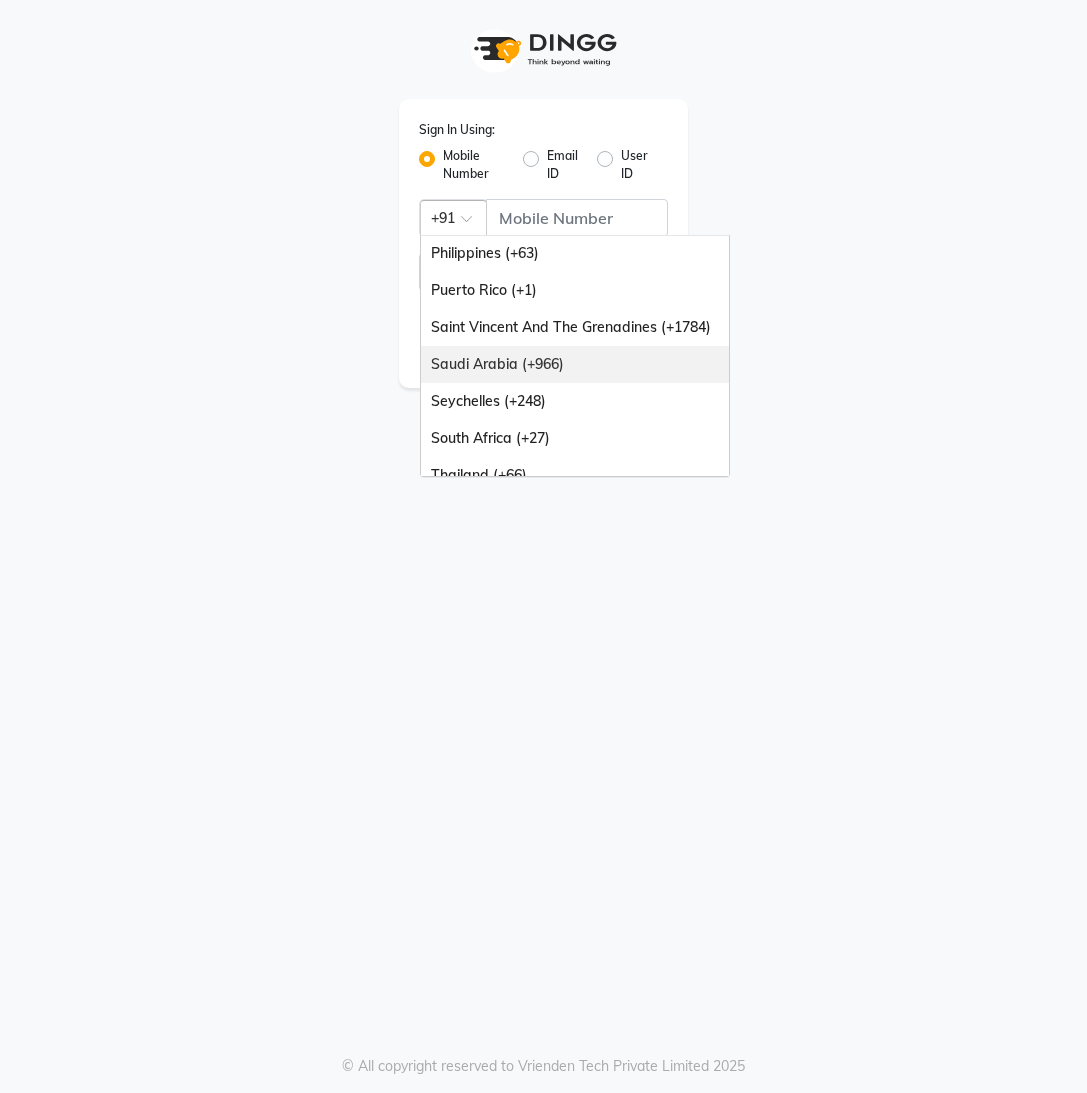 scroll, scrollTop: 500, scrollLeft: 0, axis: vertical 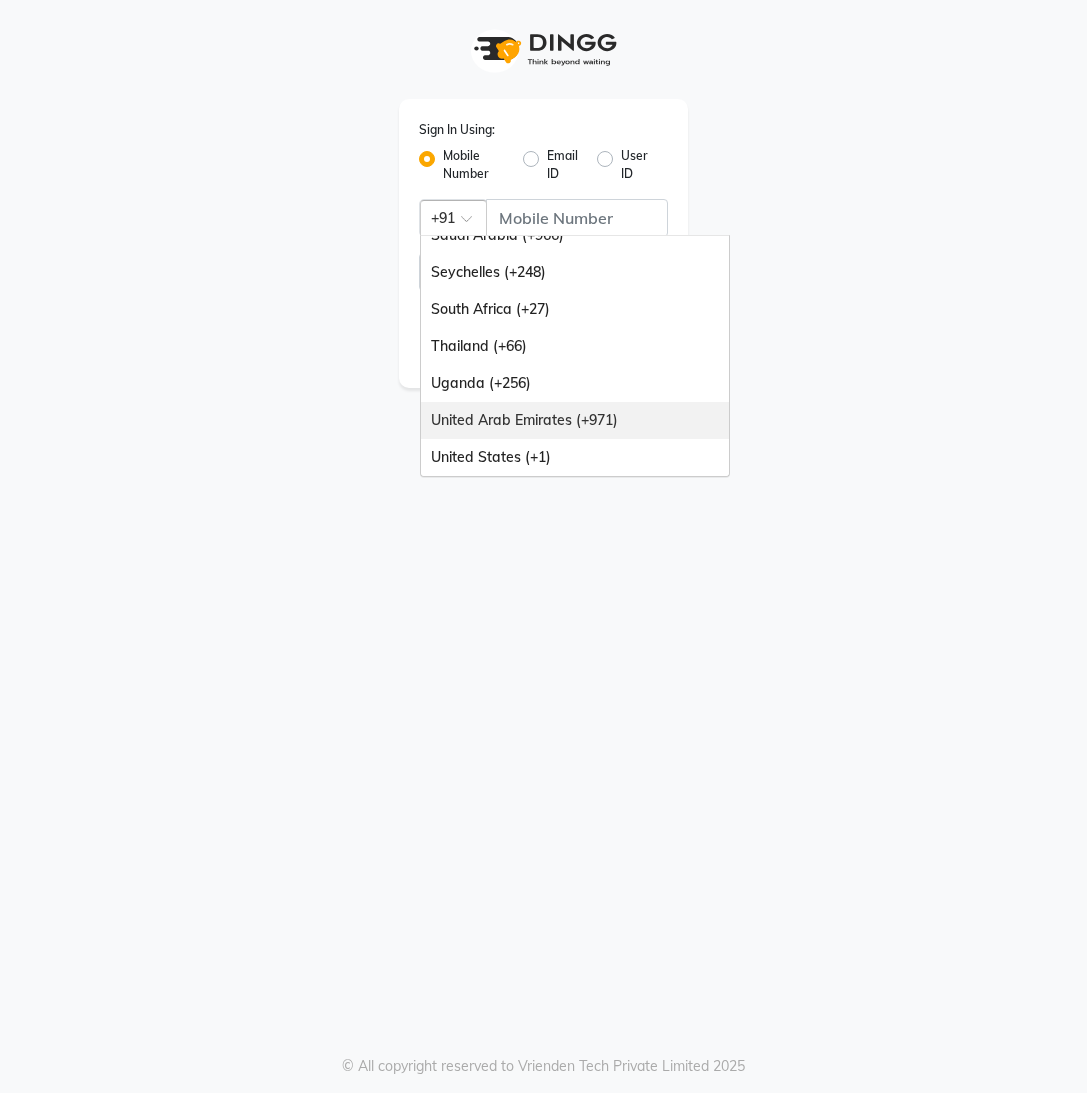 drag, startPoint x: 529, startPoint y: 411, endPoint x: 535, endPoint y: 397, distance: 15.231546 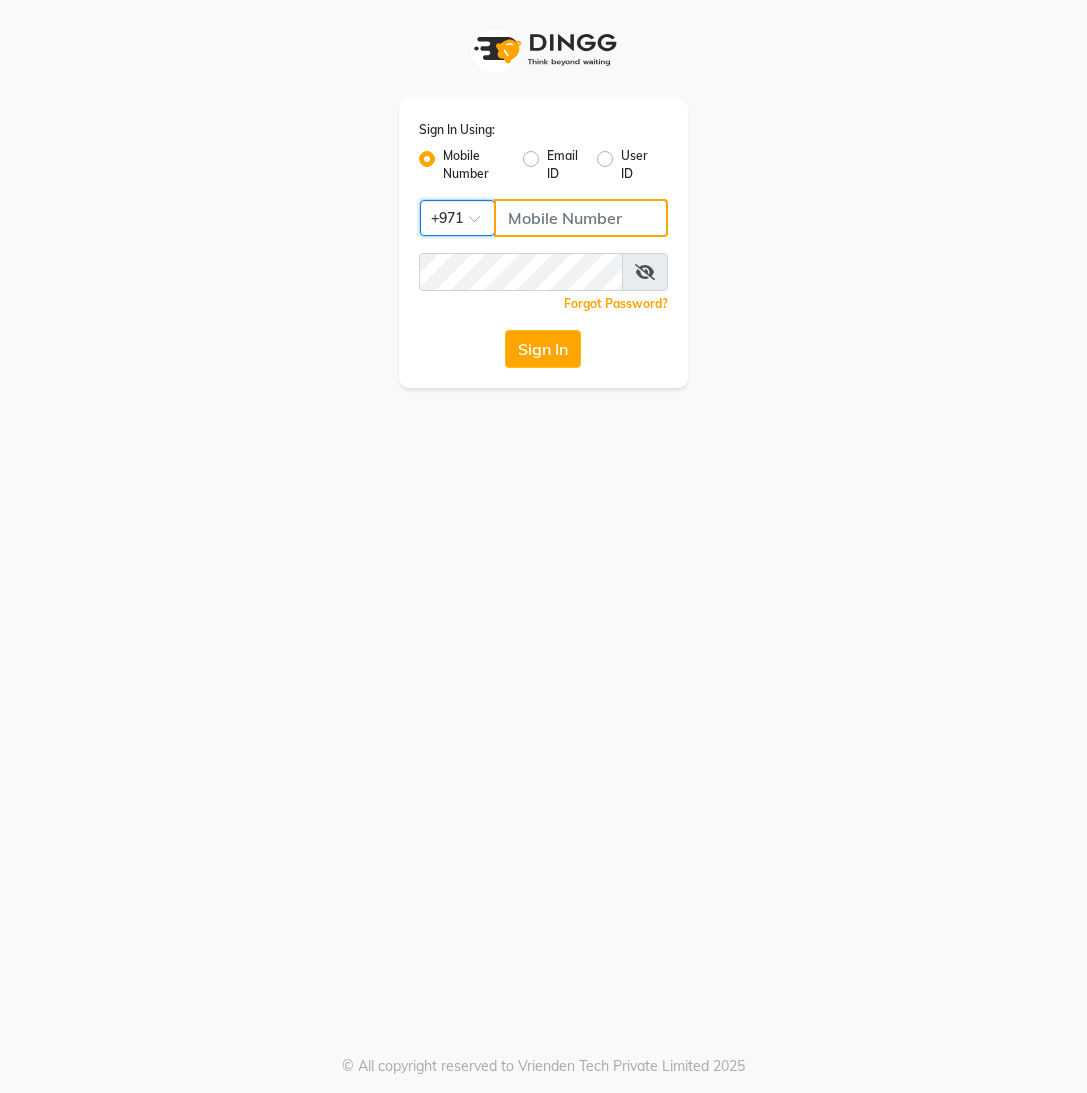 click 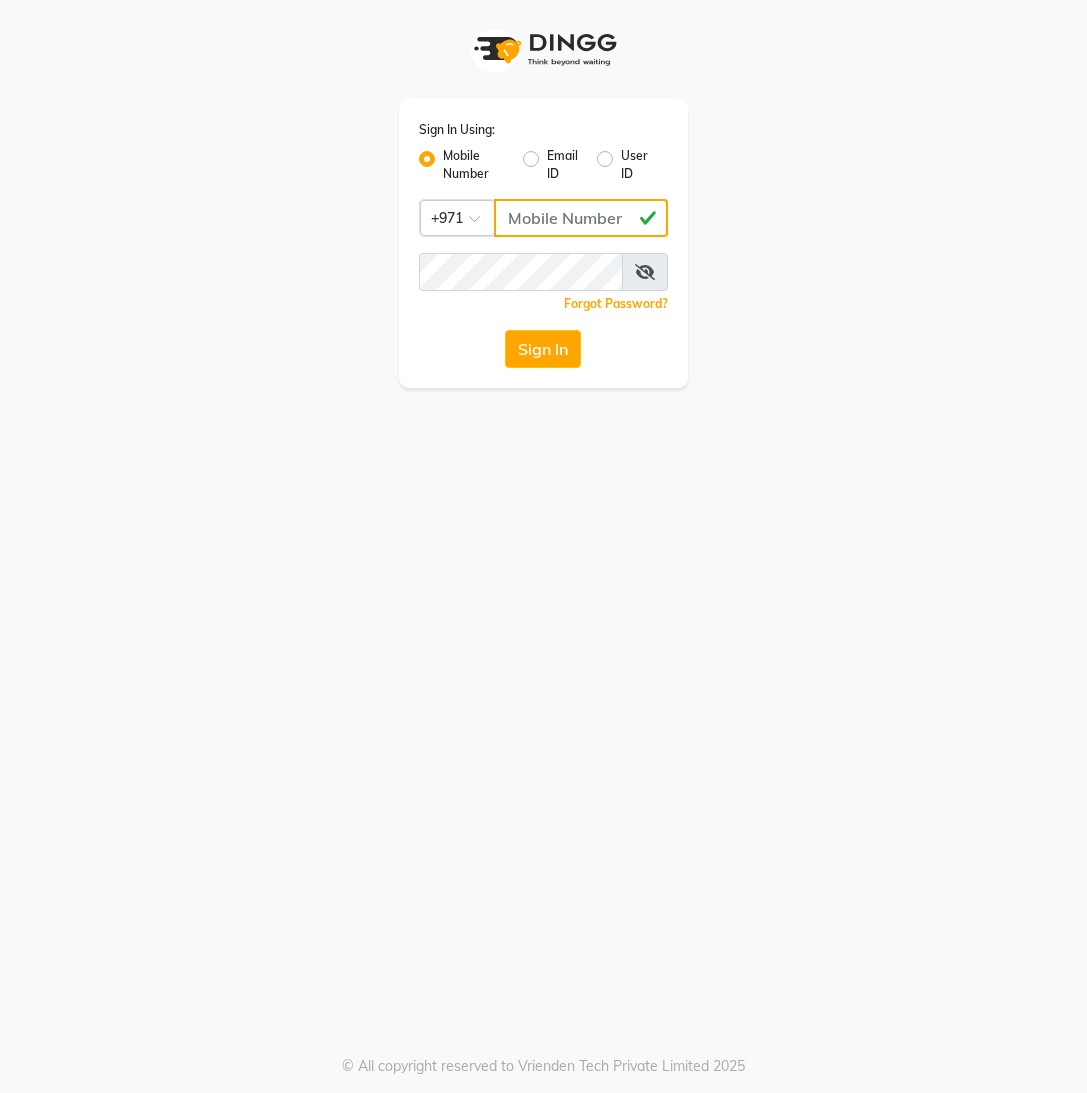 type on "[PHONE]" 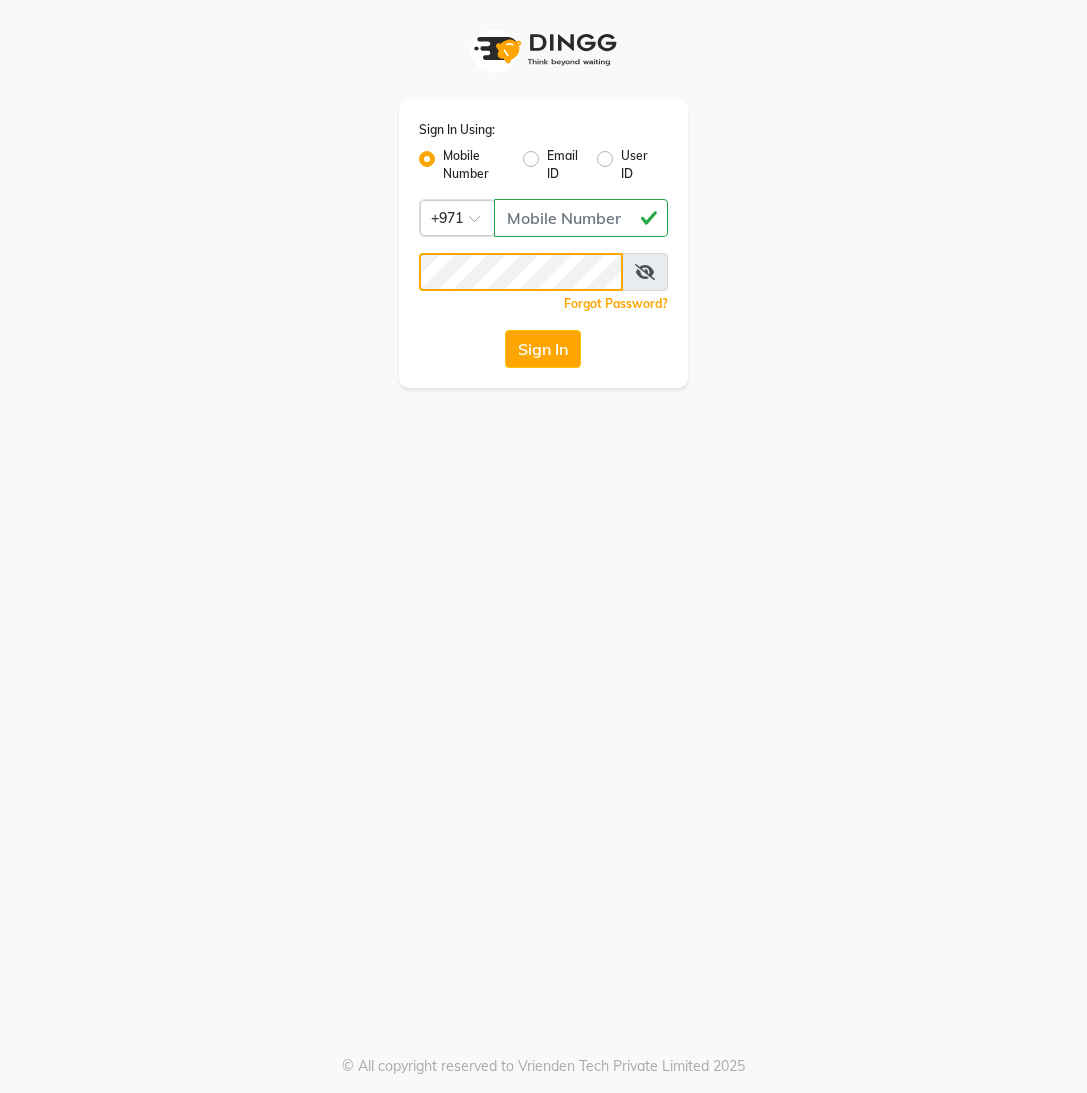 click on "Sign In" 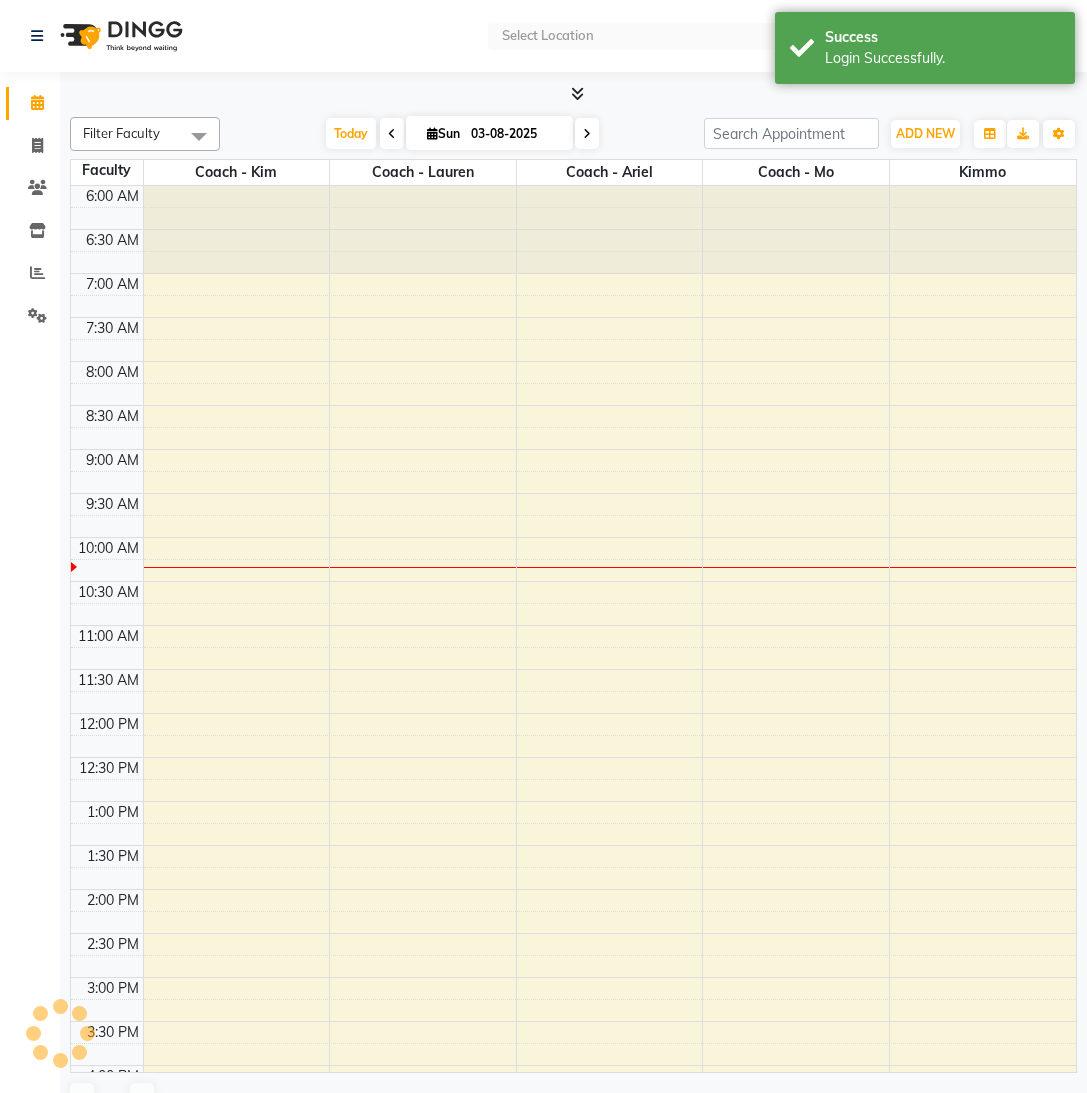 scroll, scrollTop: 0, scrollLeft: 0, axis: both 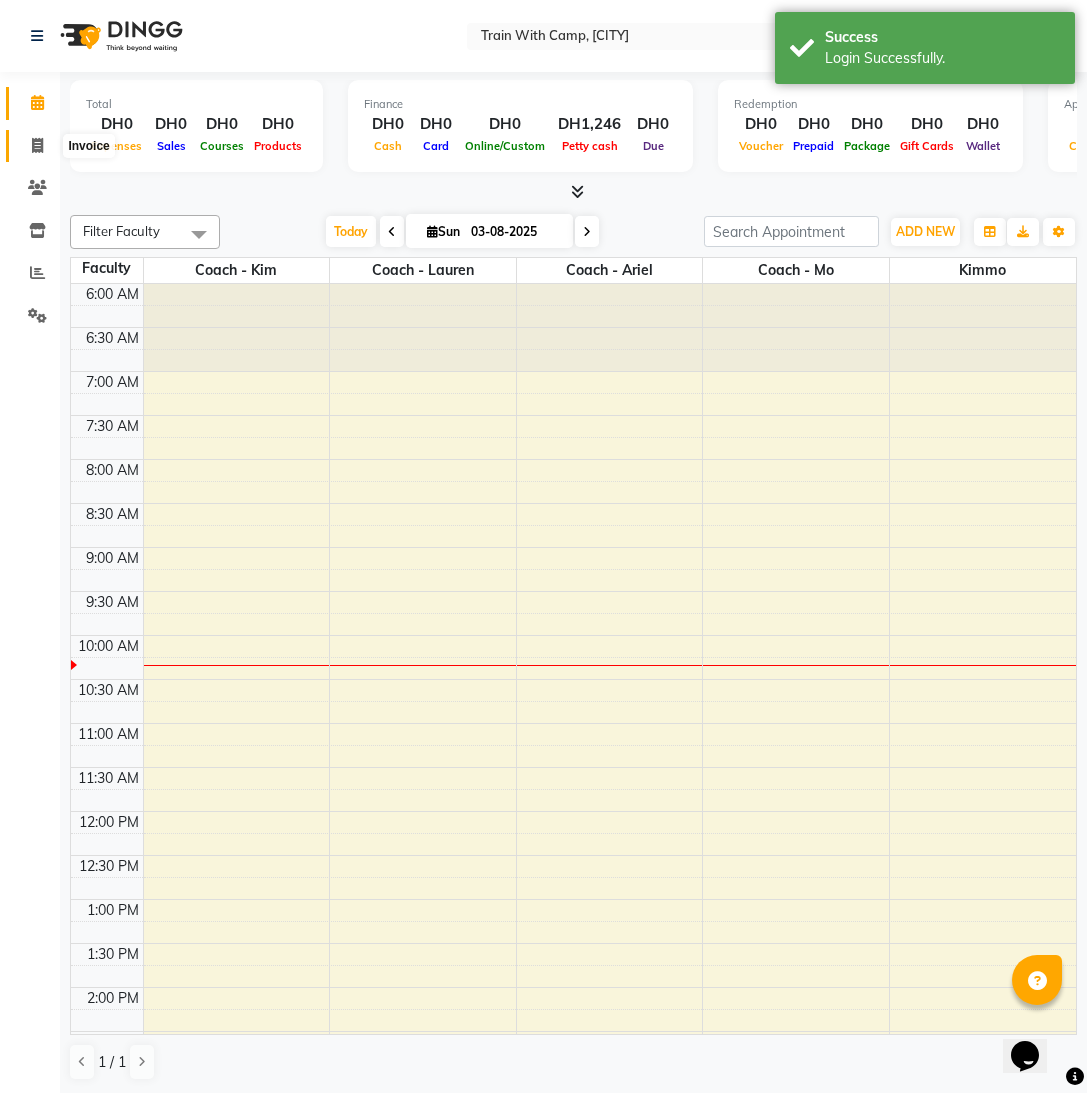 click 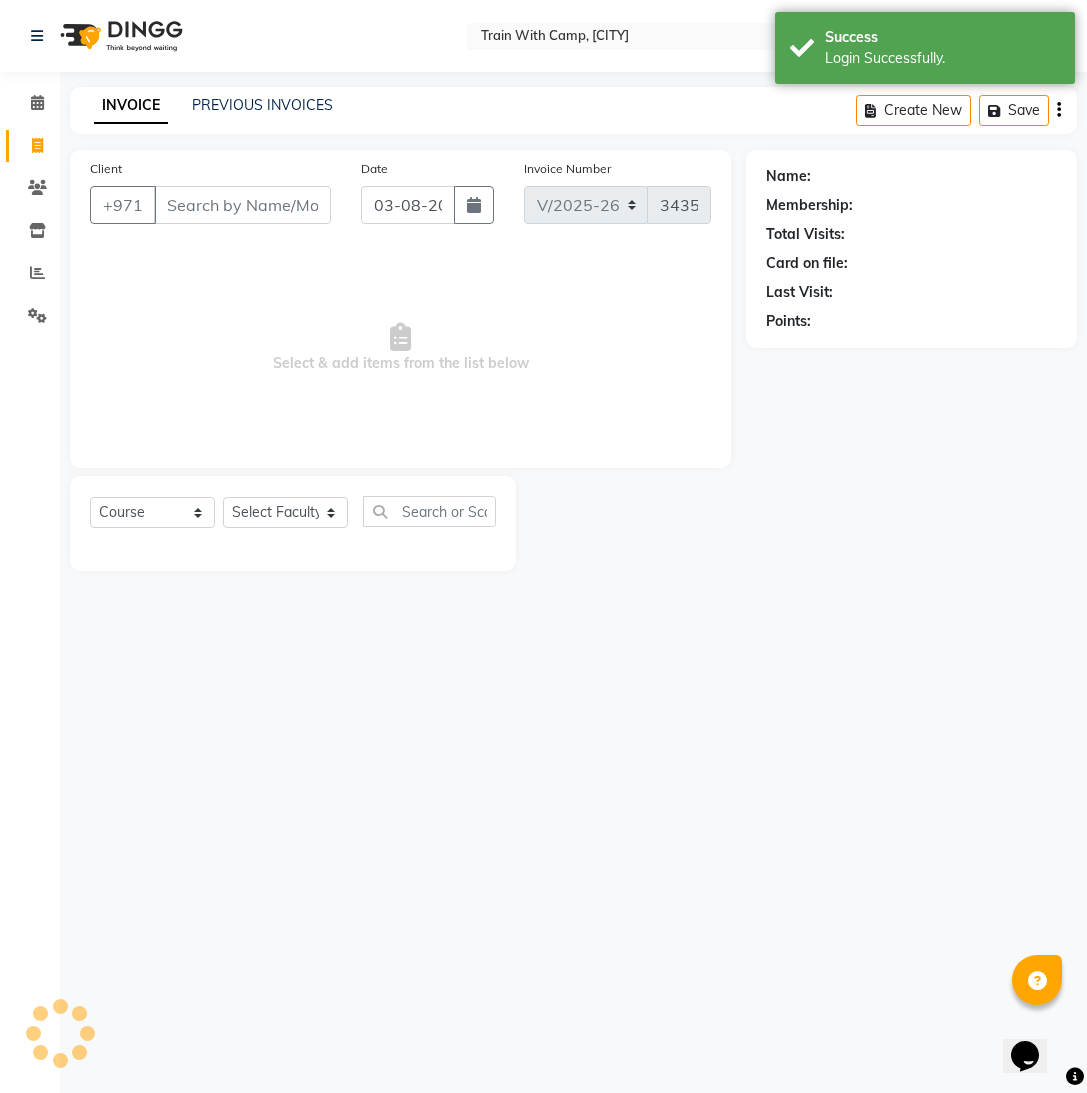 select on "14898" 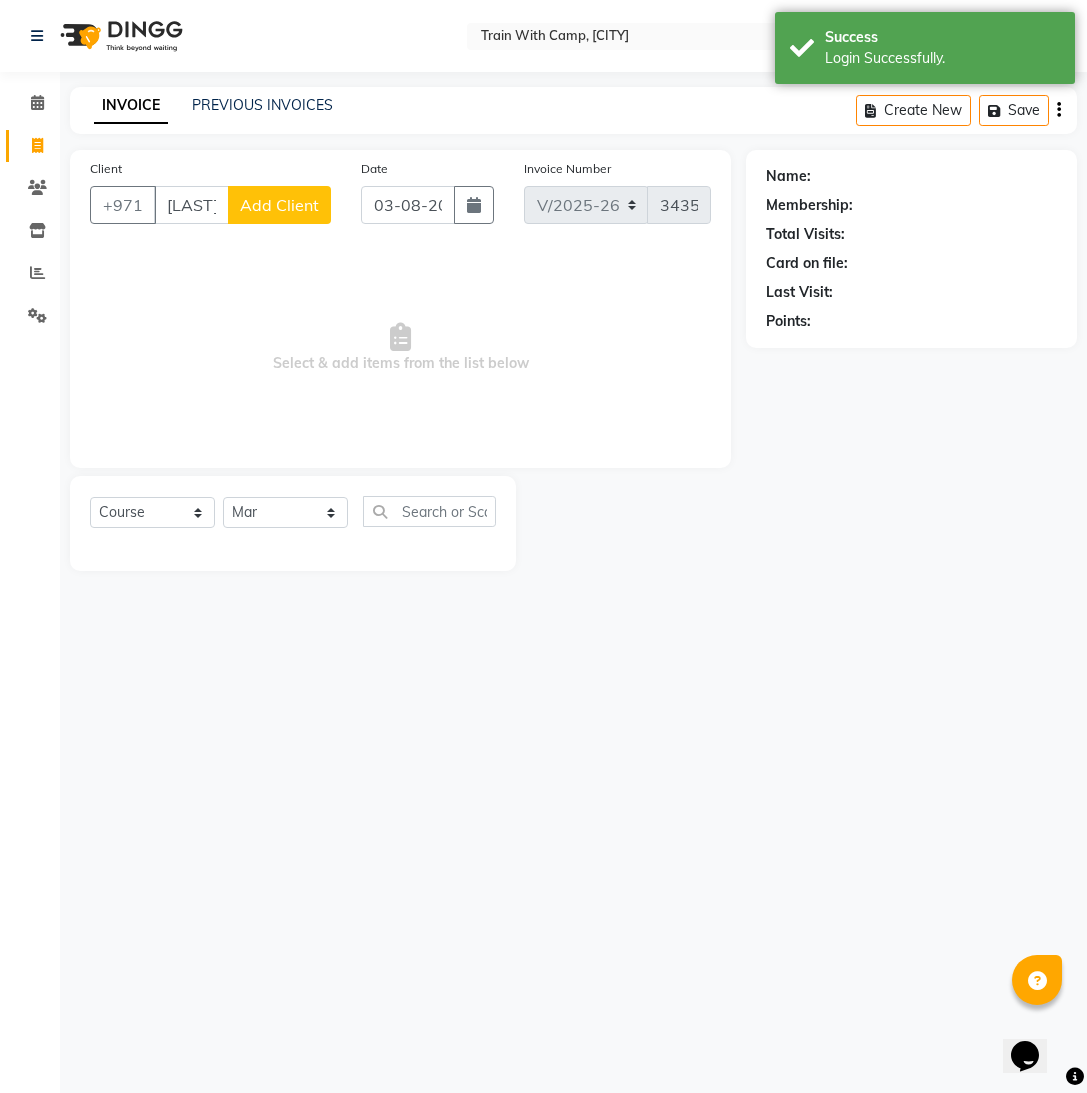 scroll, scrollTop: 0, scrollLeft: 4, axis: horizontal 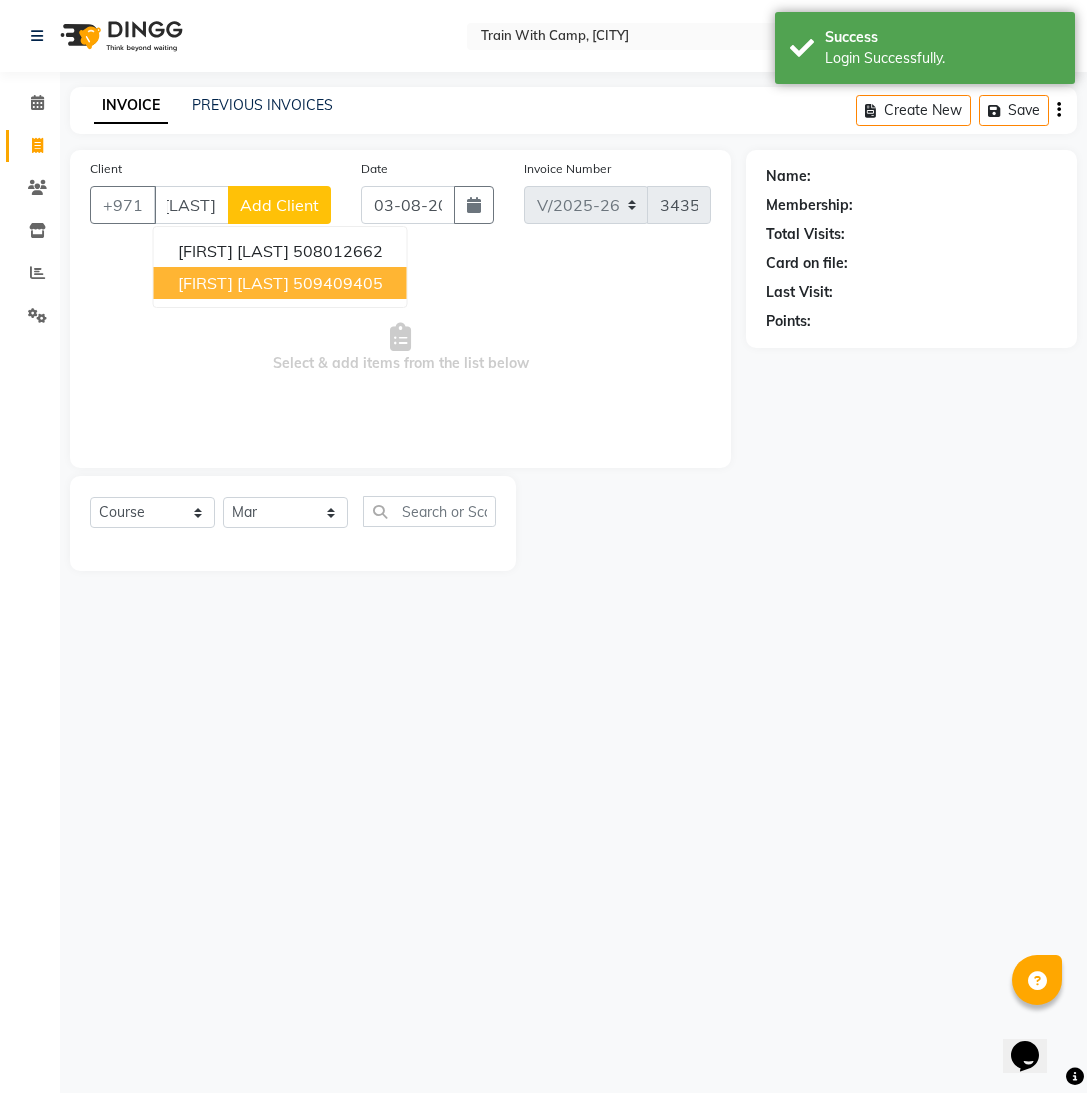 click on "[FIRST] [LAST]" at bounding box center (233, 283) 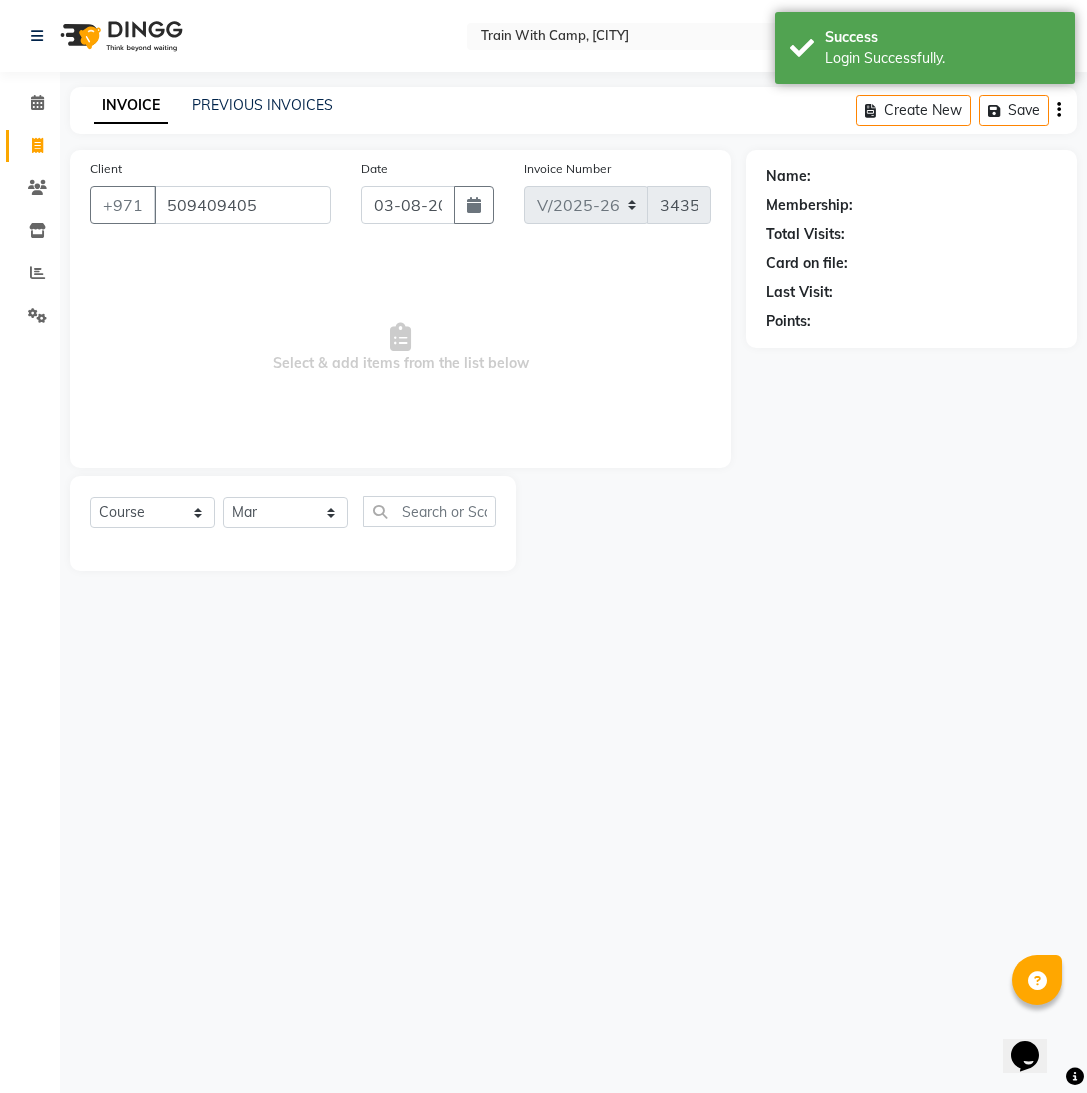 scroll, scrollTop: 0, scrollLeft: 0, axis: both 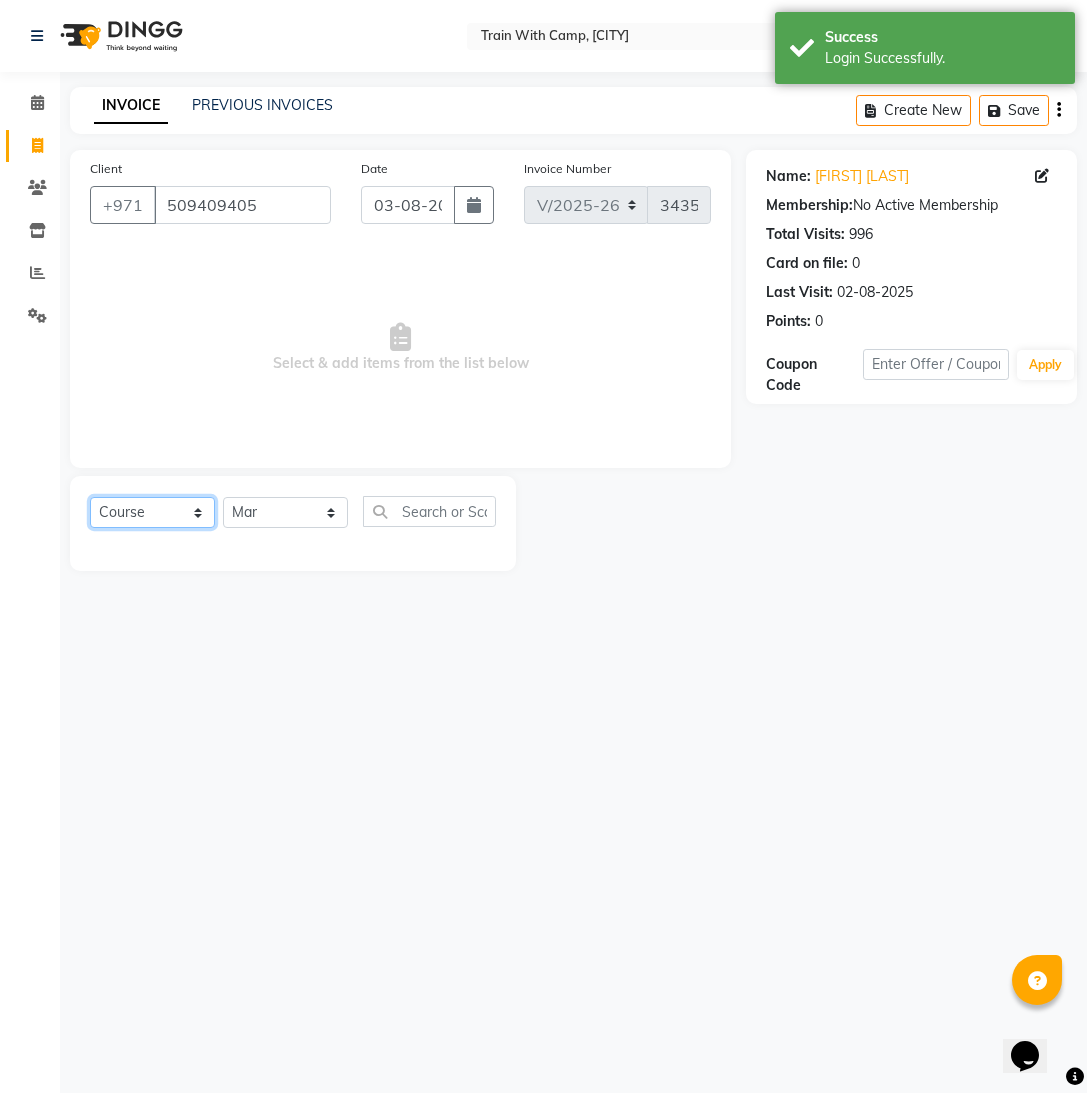 click on "Select  Course  Product  Membership  Package Voucher Prepaid Gift Card" 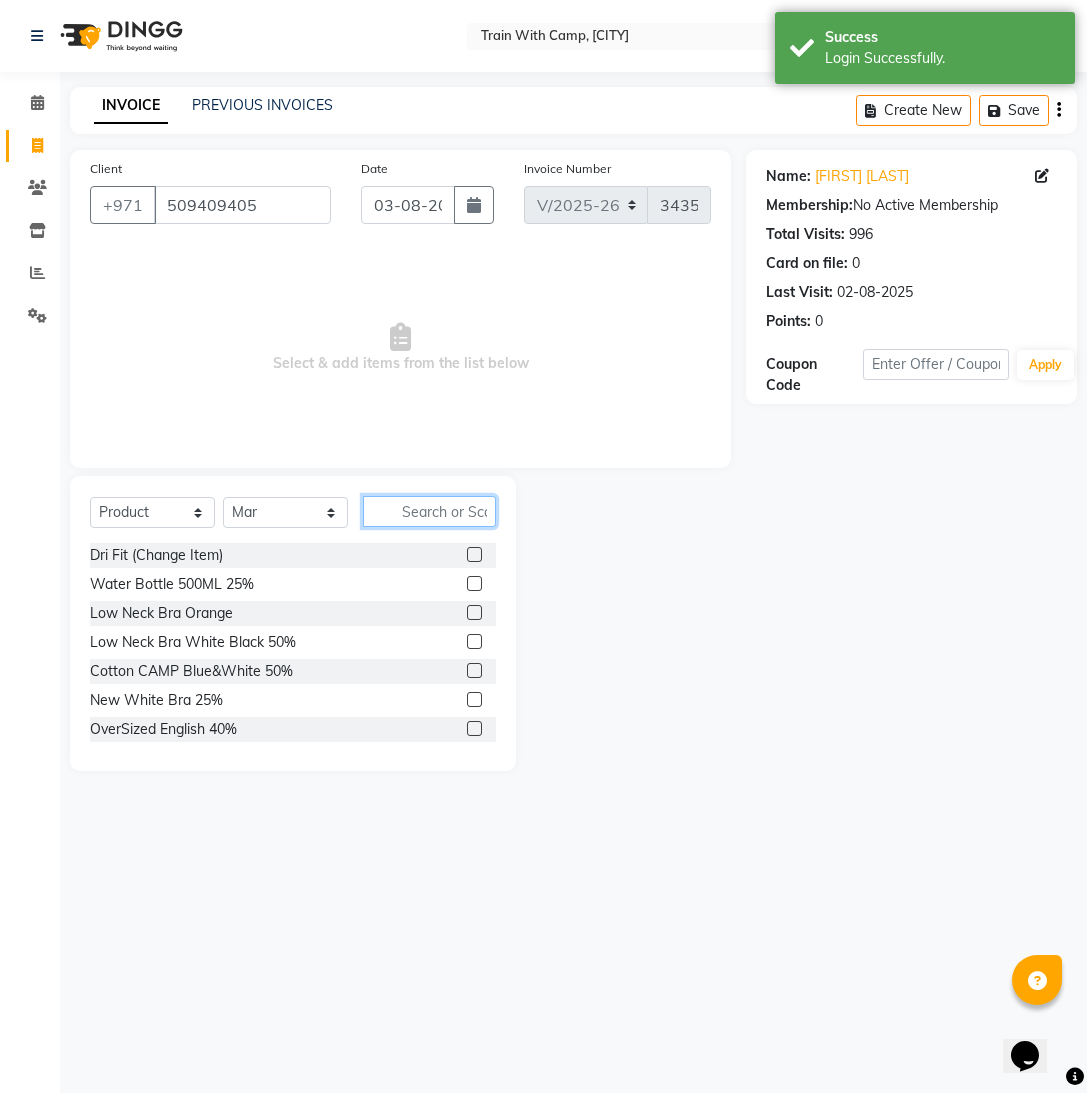 click 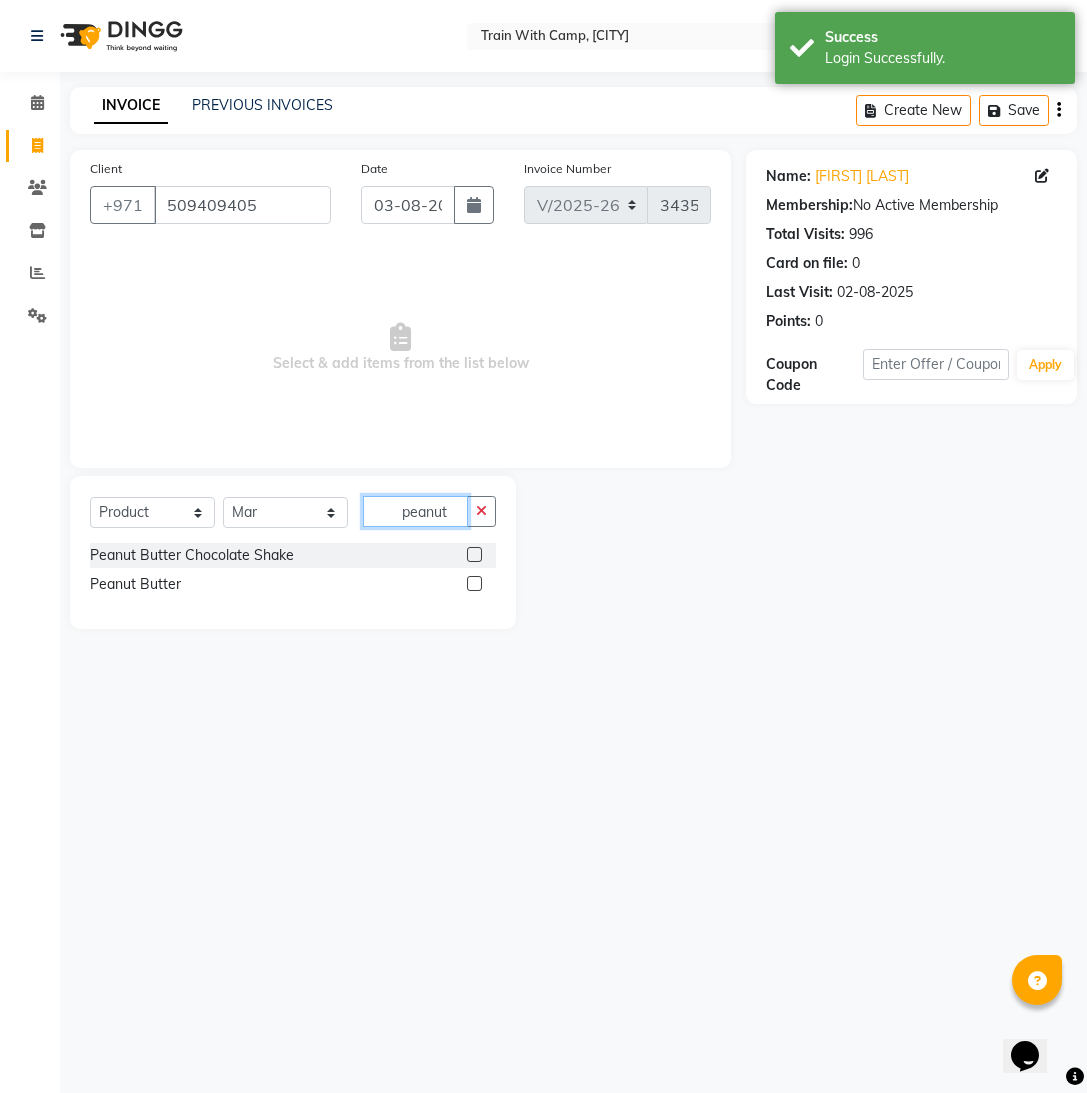type on "peanut" 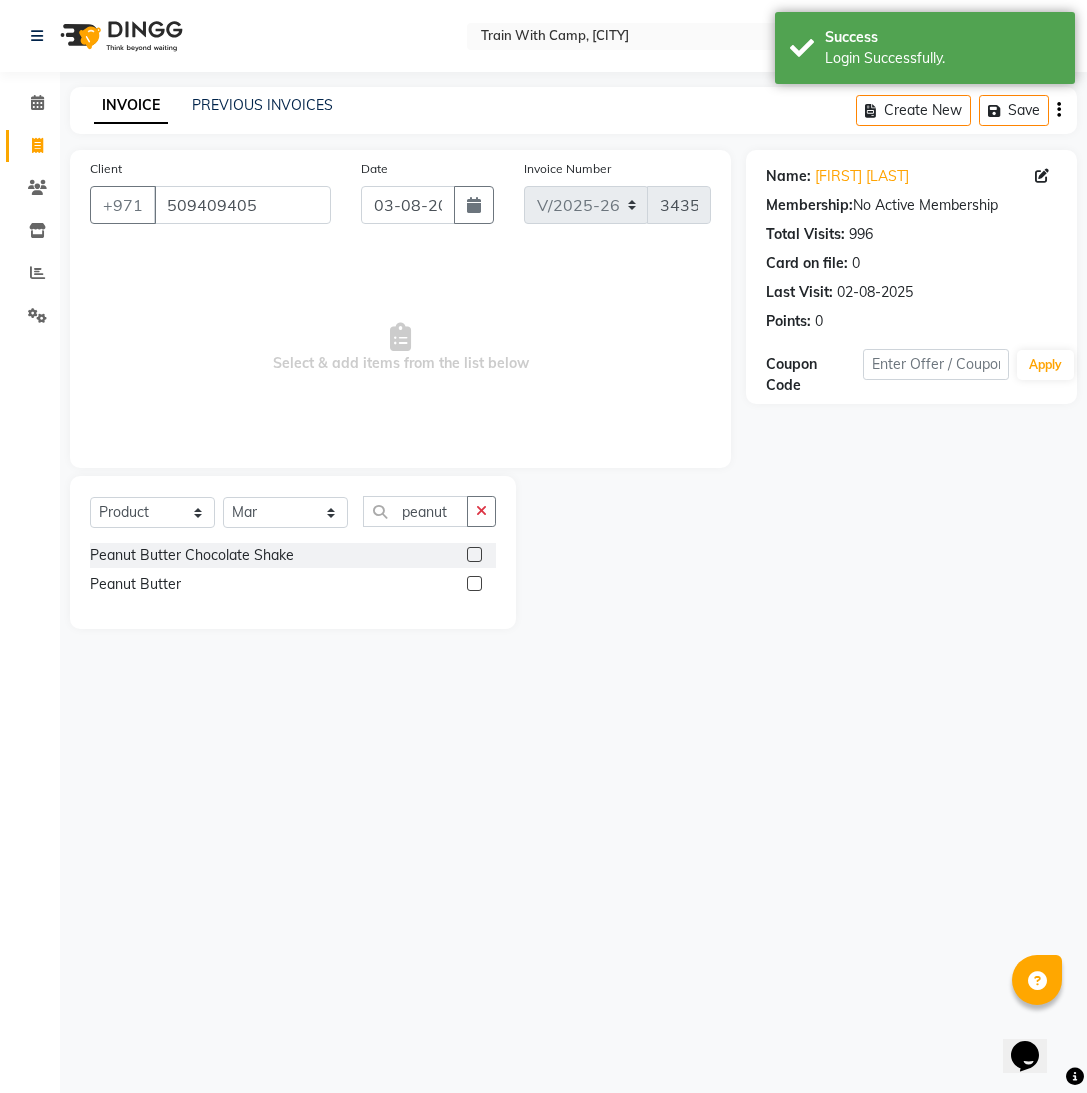 click 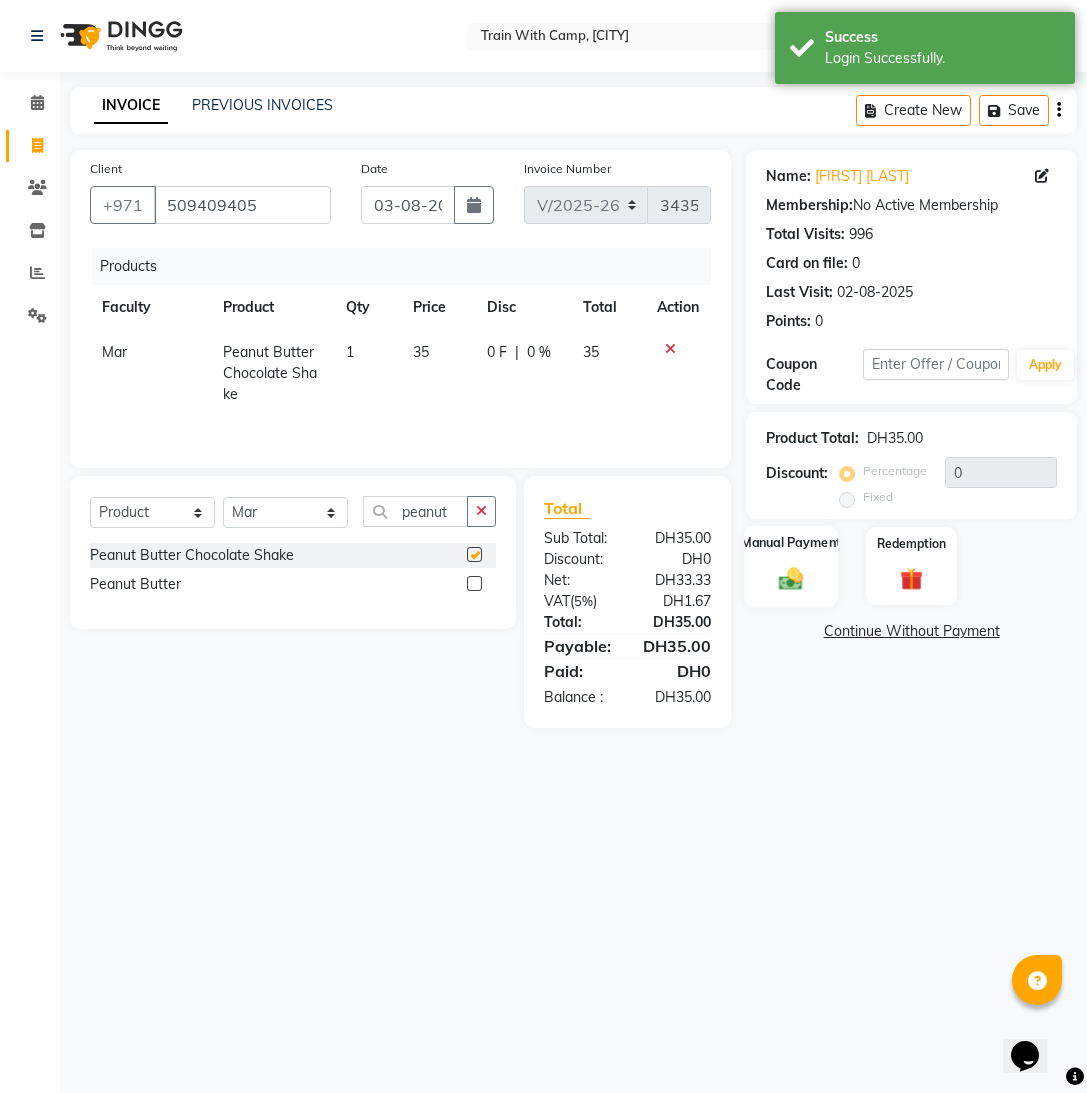 checkbox on "false" 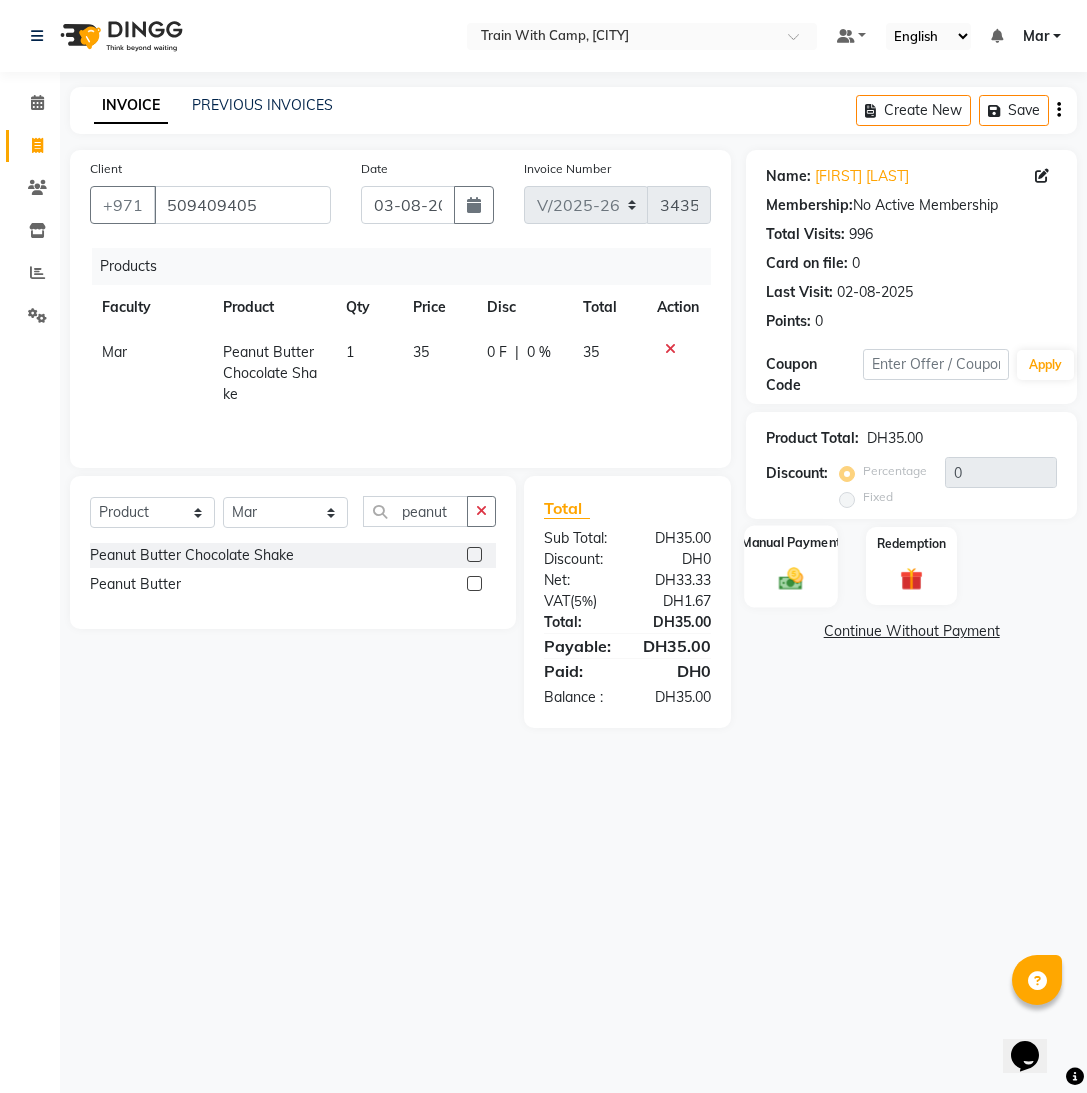 click on "Manual Payment" 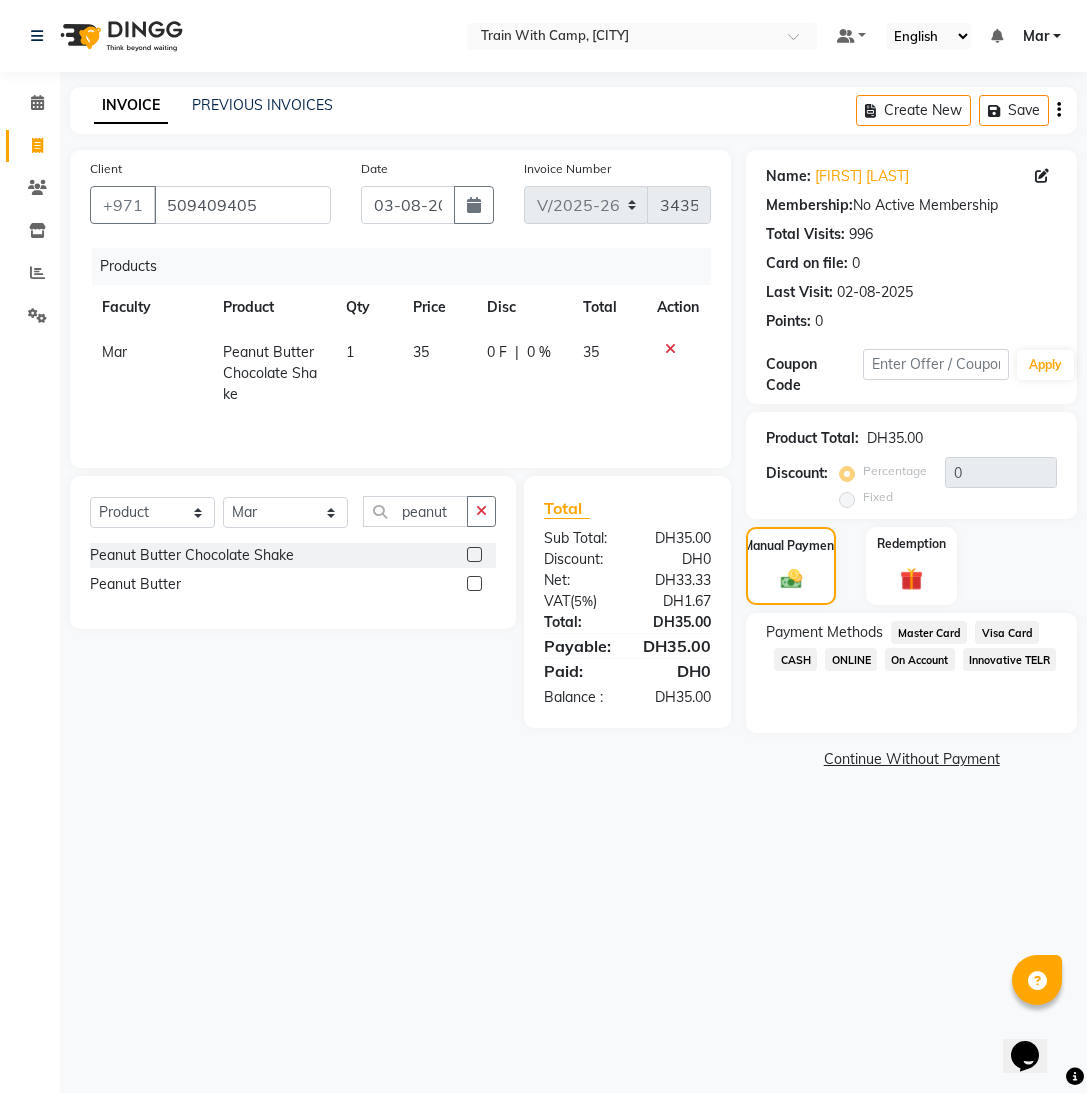 click on "Visa Card" 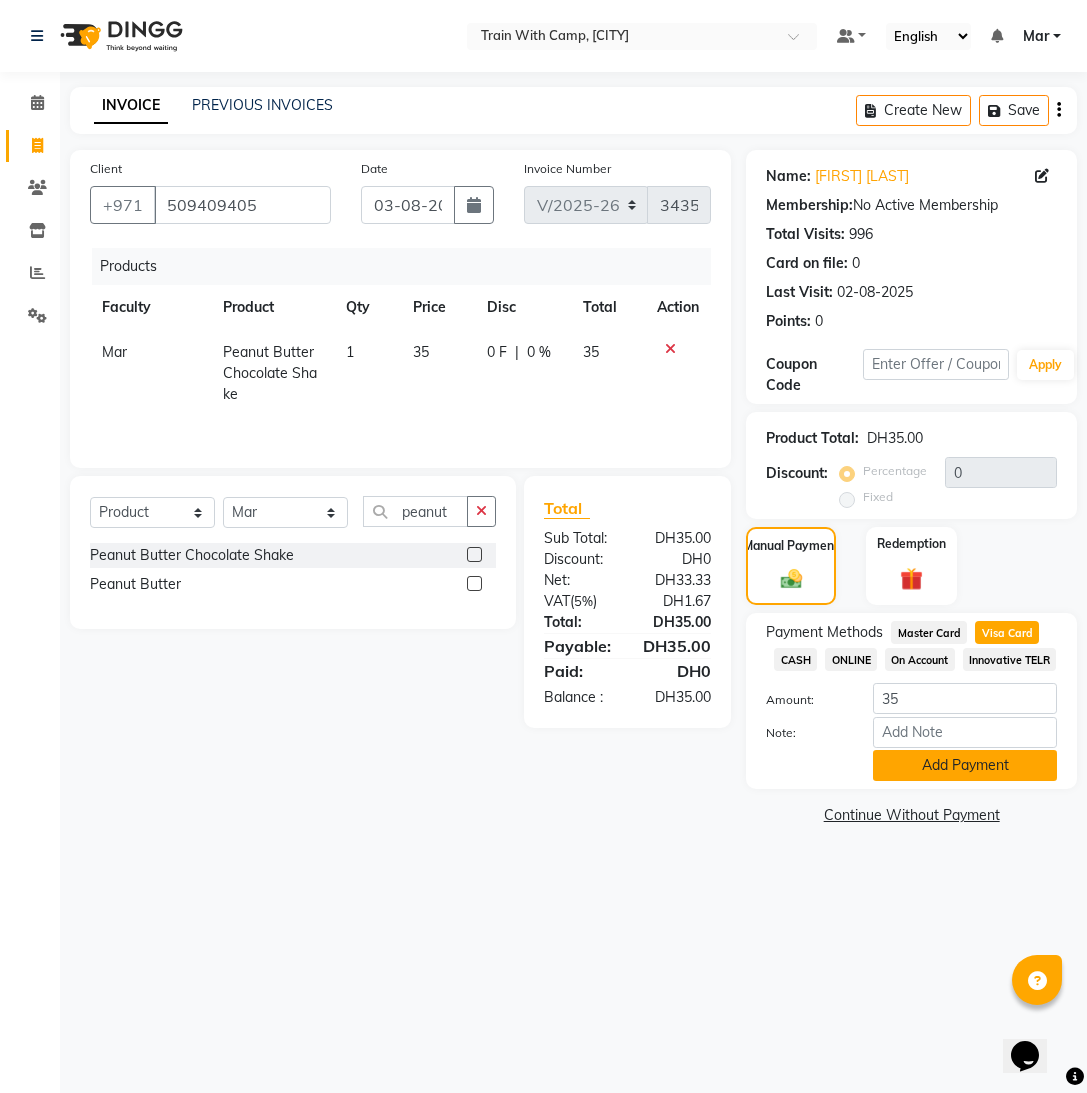 click on "Add Payment" 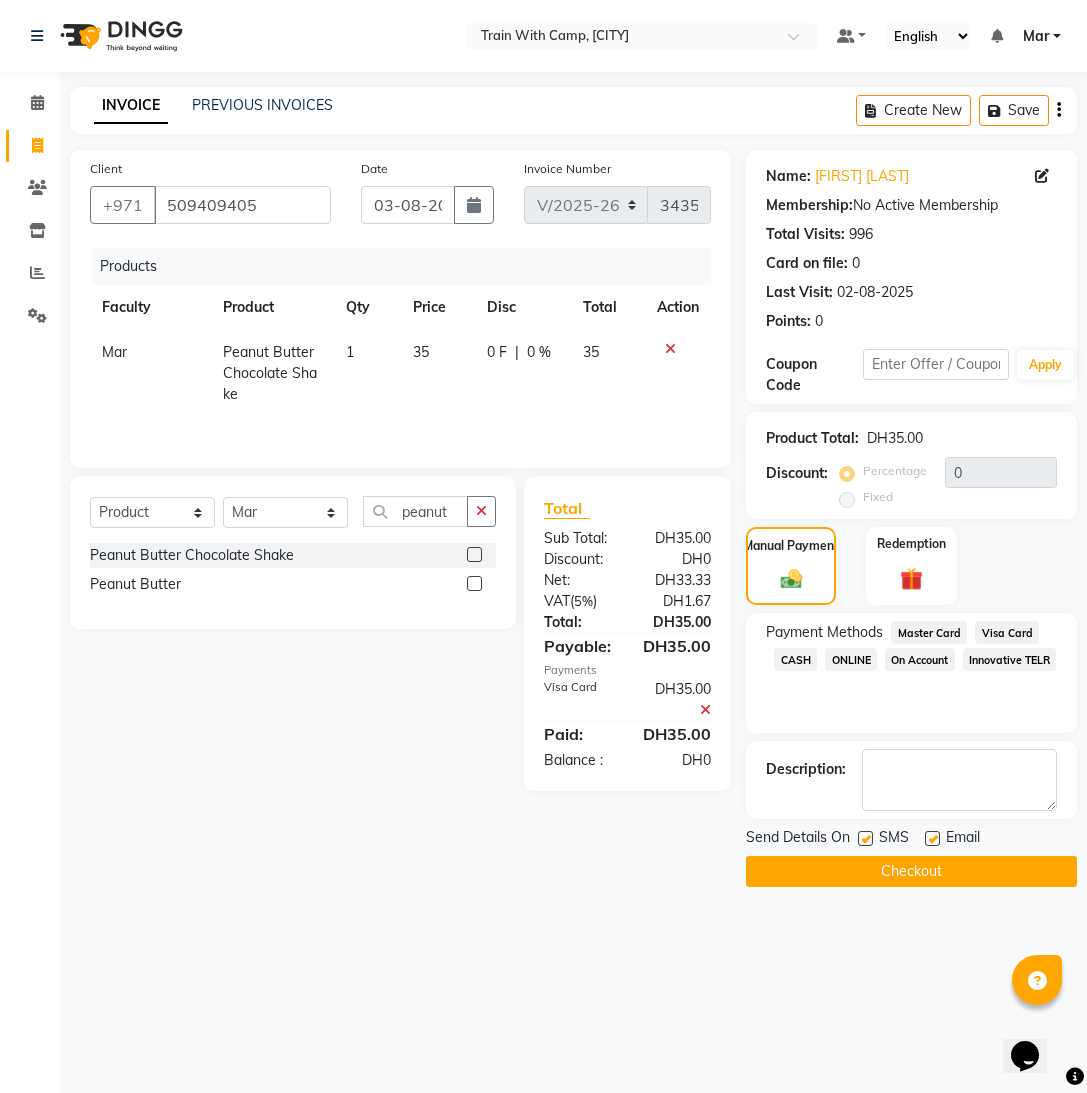 drag, startPoint x: 938, startPoint y: 842, endPoint x: 928, endPoint y: 844, distance: 10.198039 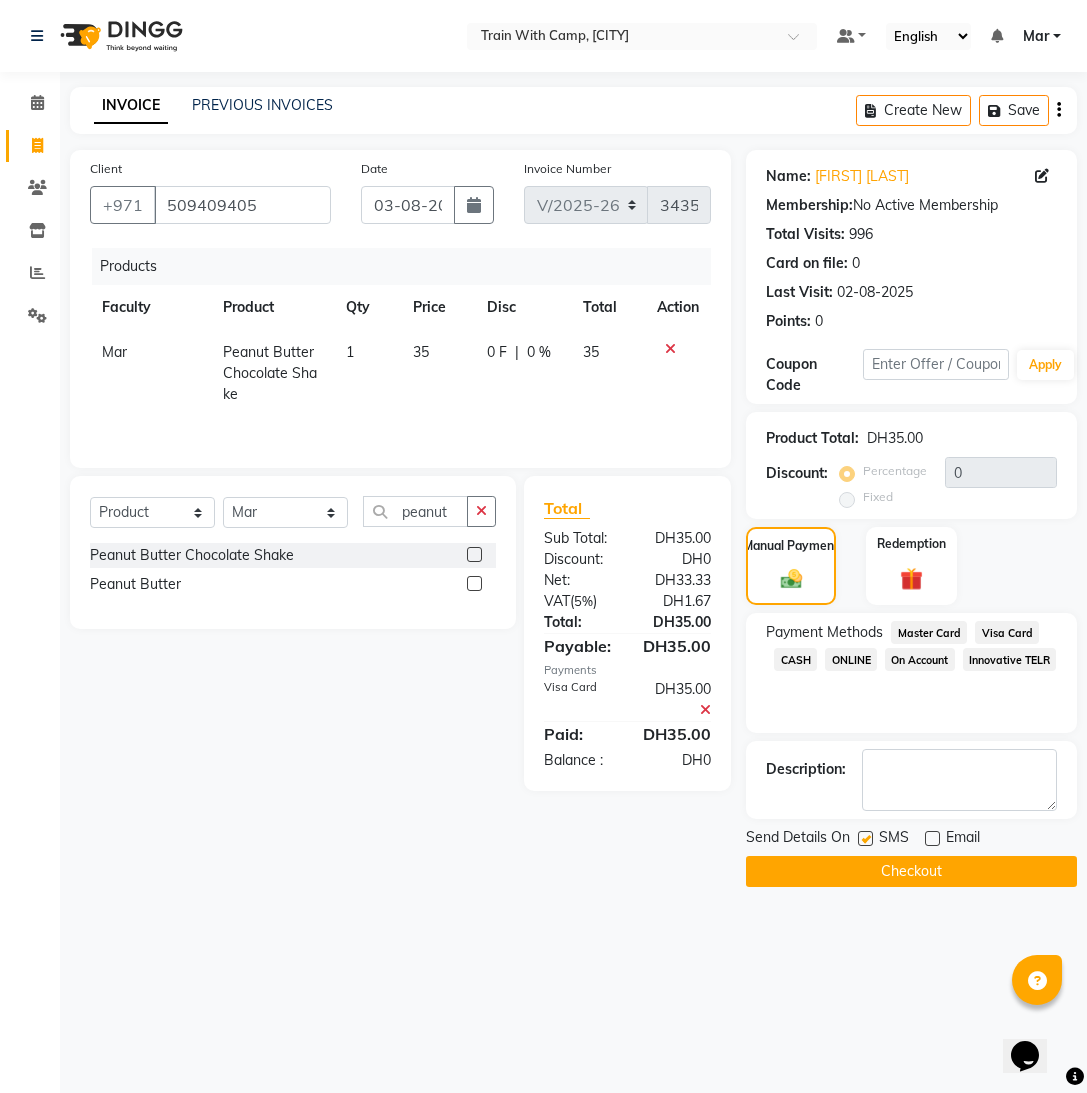 drag, startPoint x: 867, startPoint y: 842, endPoint x: 877, endPoint y: 855, distance: 16.40122 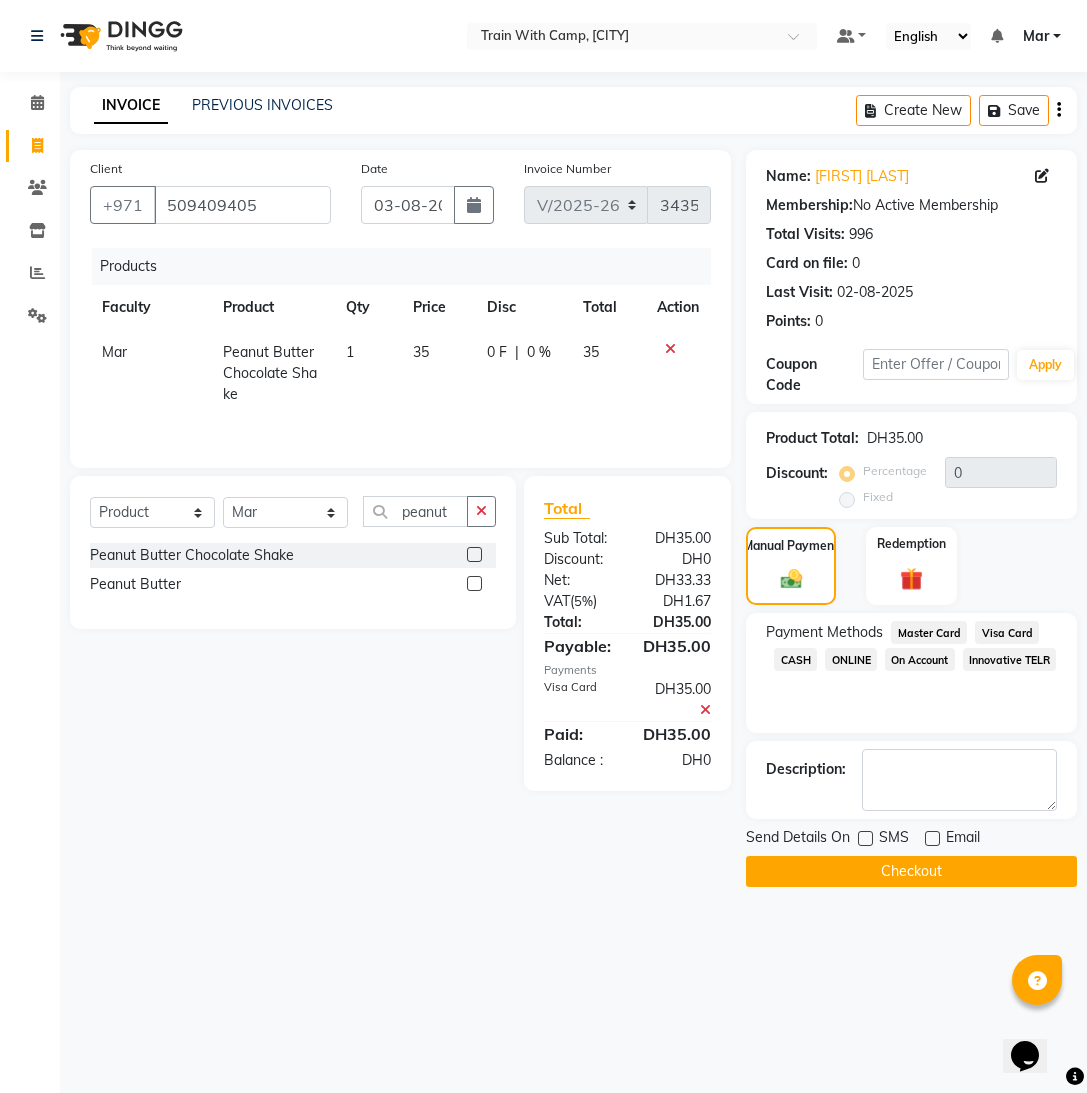 click on "Checkout" 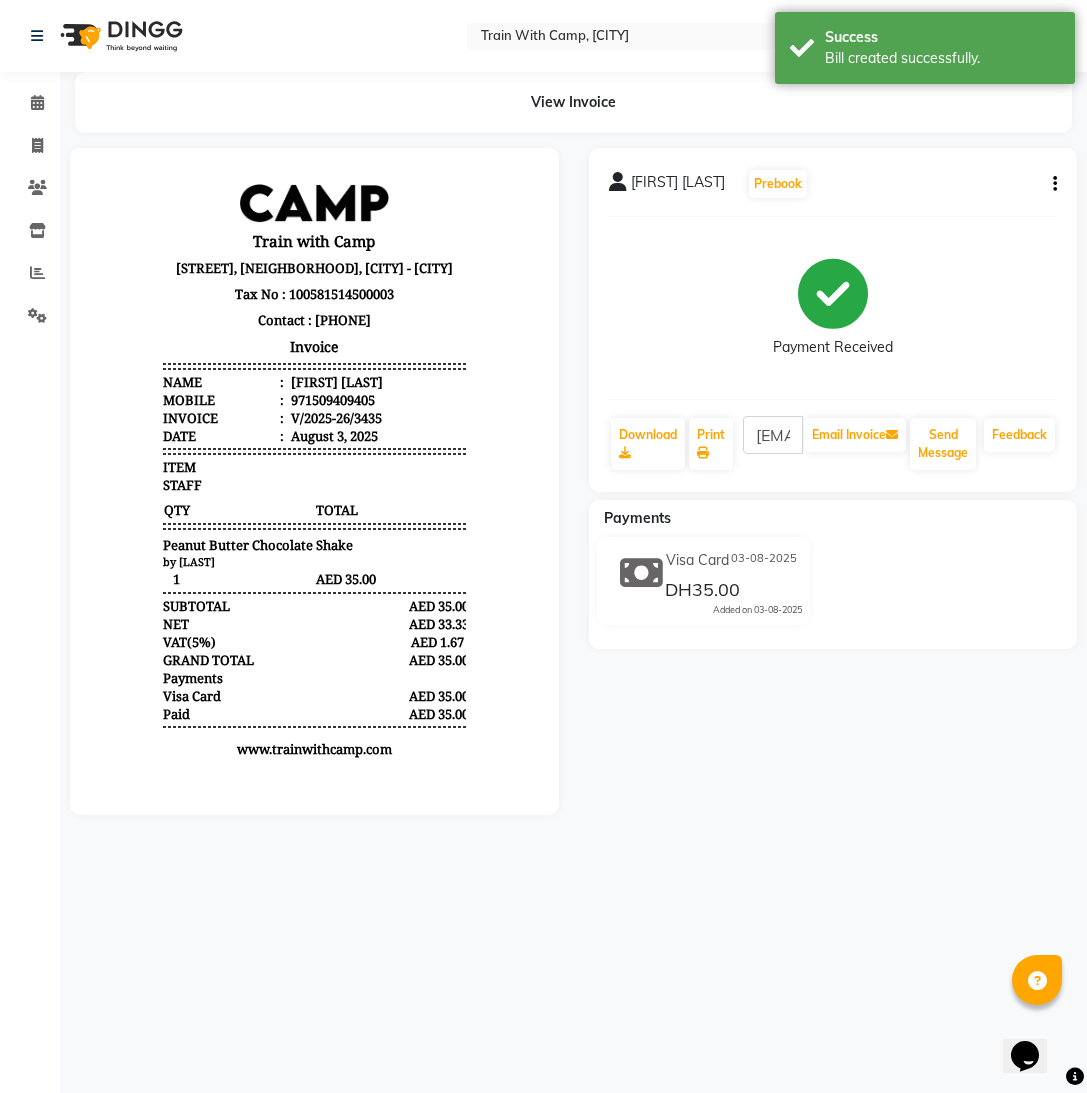 scroll, scrollTop: 0, scrollLeft: 0, axis: both 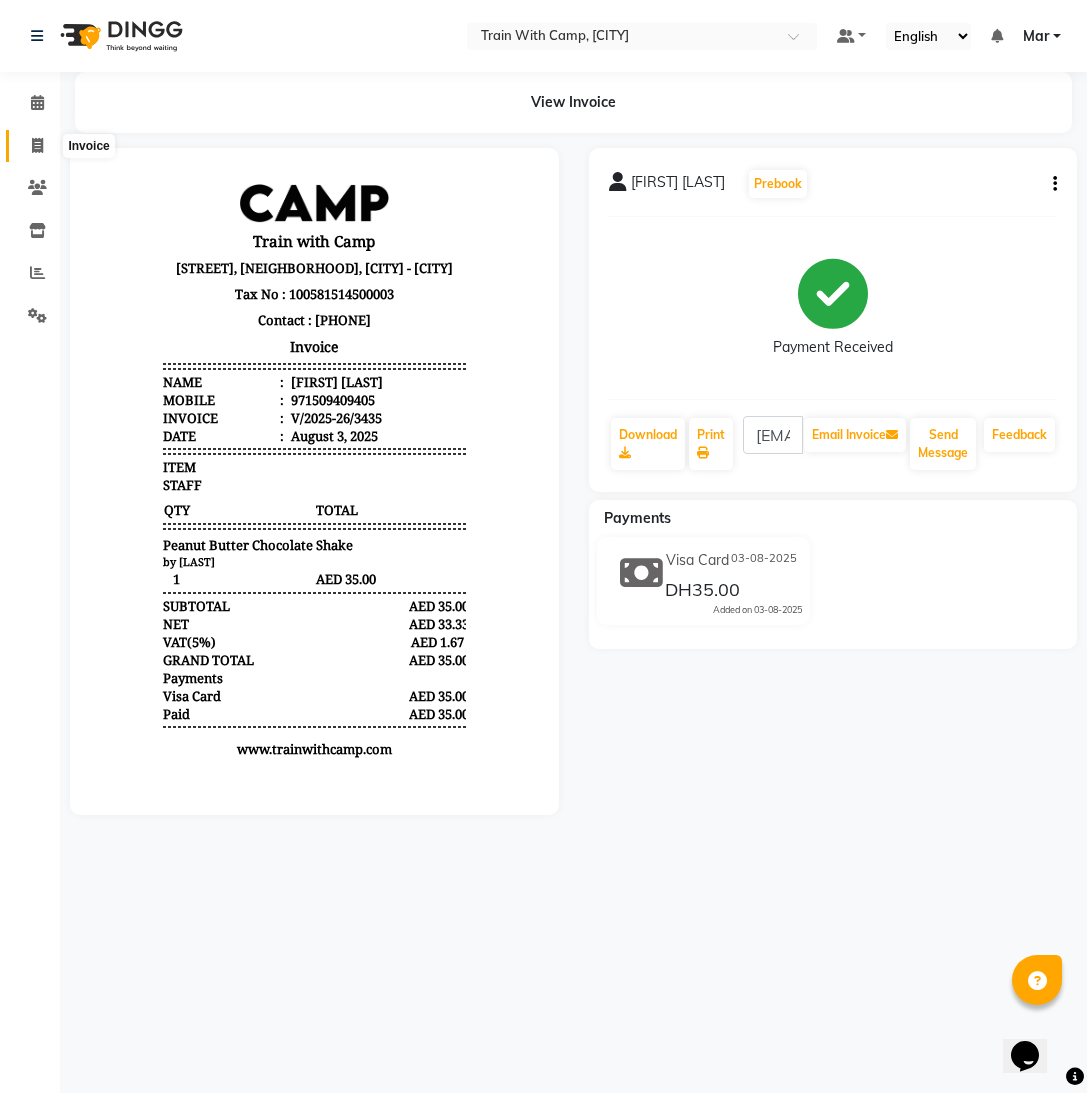 click 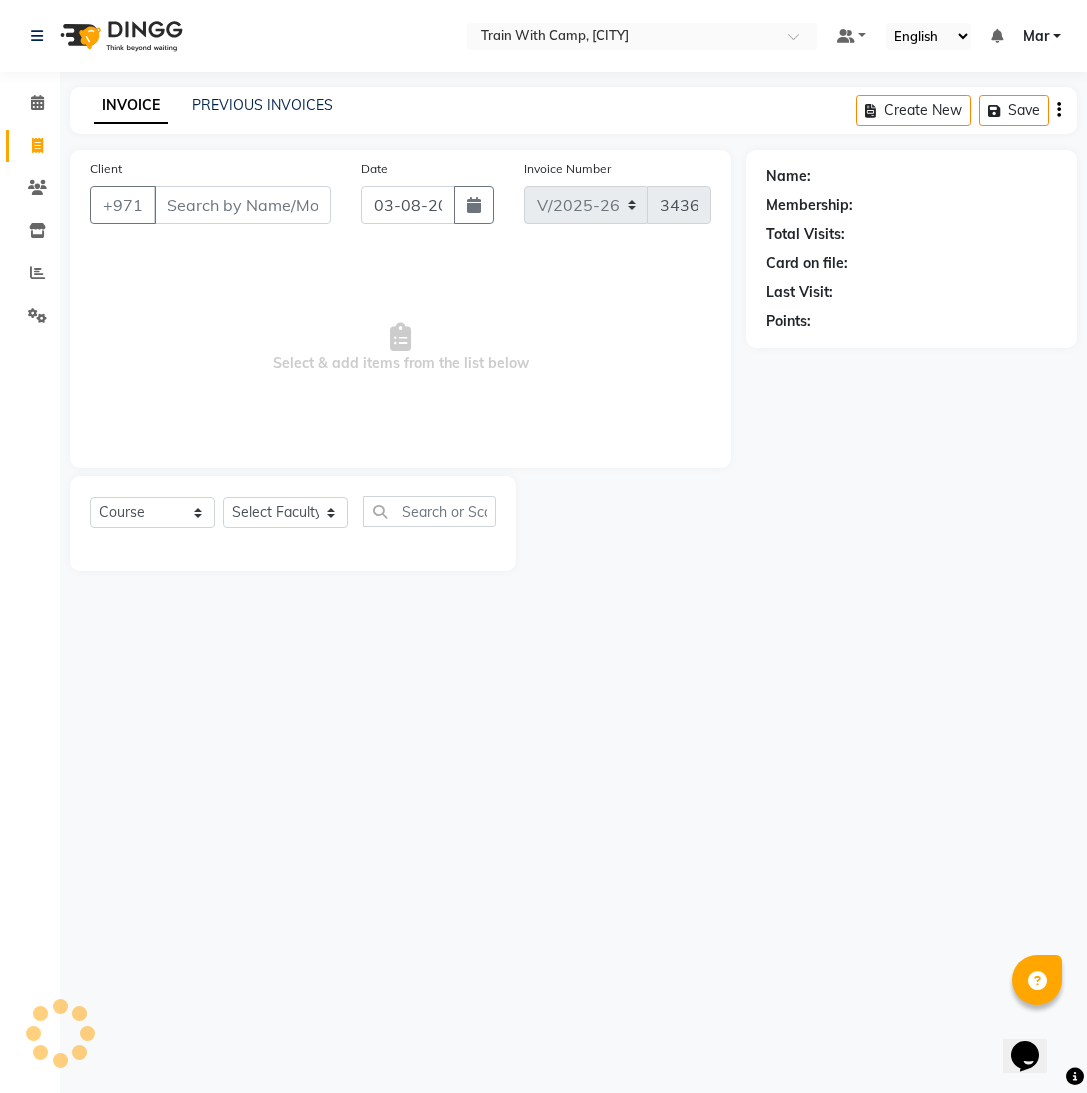 select on "14898" 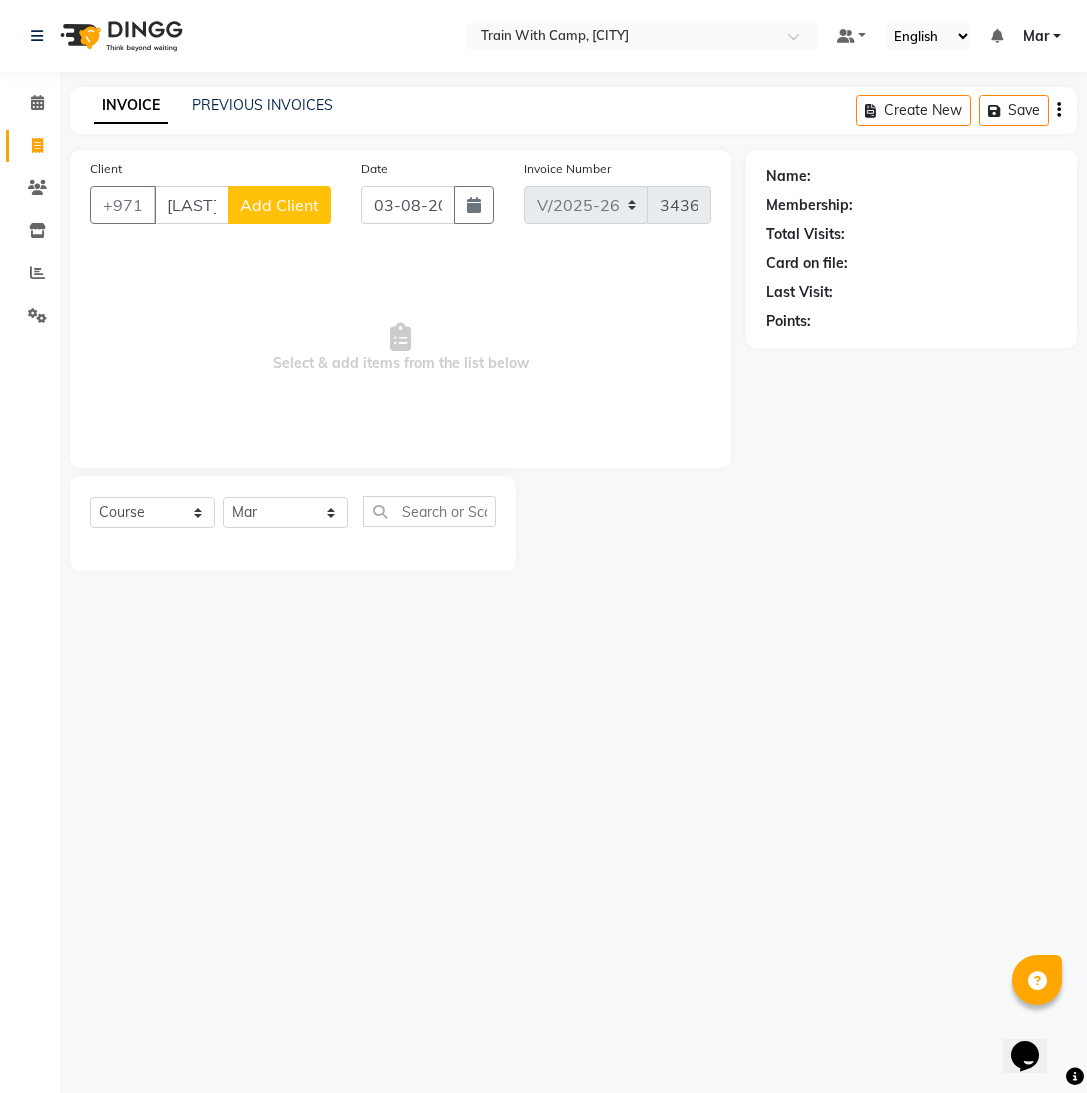 scroll, scrollTop: 0, scrollLeft: 4, axis: horizontal 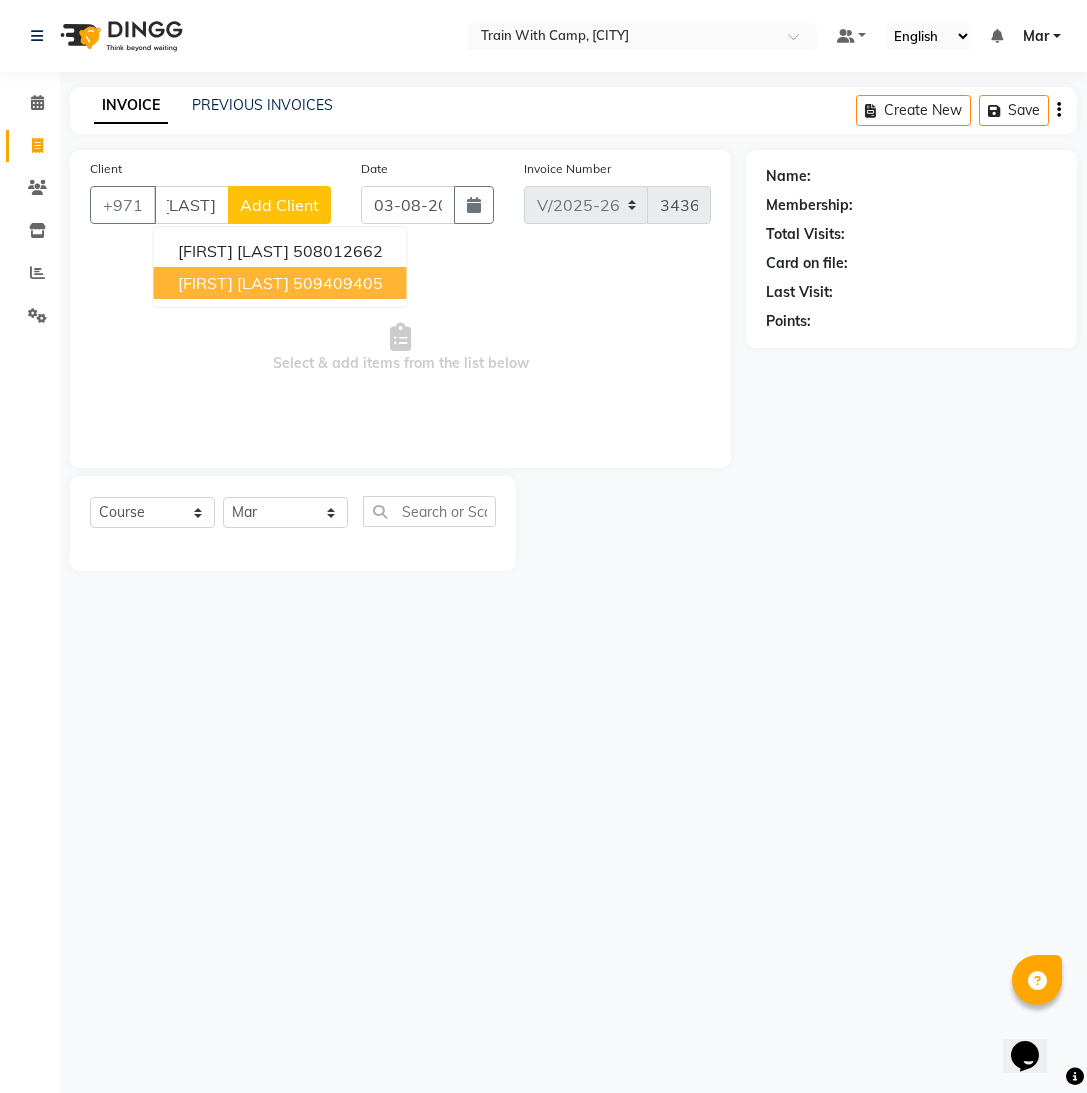 click on "[FIRST] [LAST]" at bounding box center [233, 283] 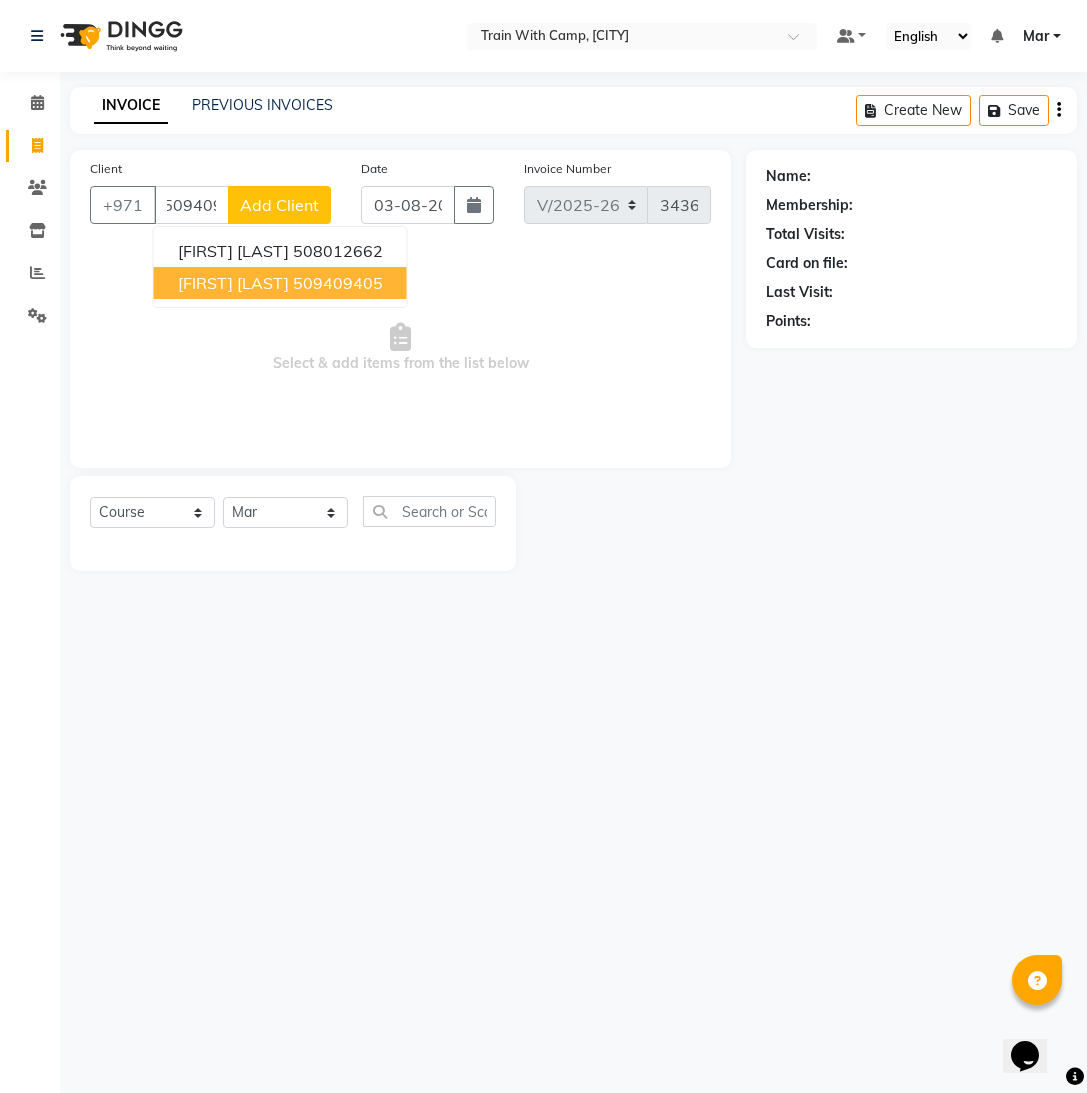 type on "509409405" 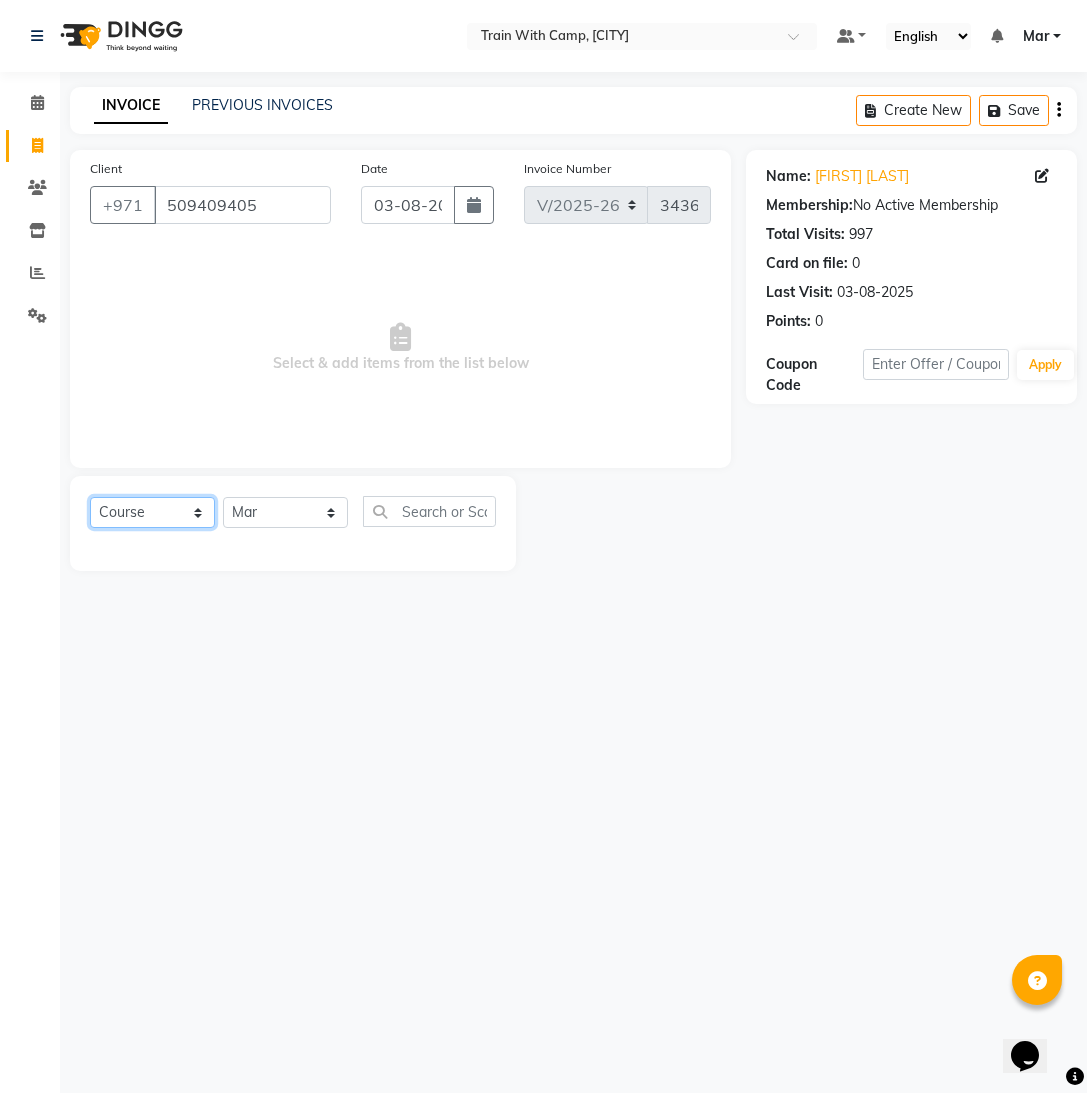 click on "Select  Course  Product  Membership  Package Voucher Prepaid Gift Card" 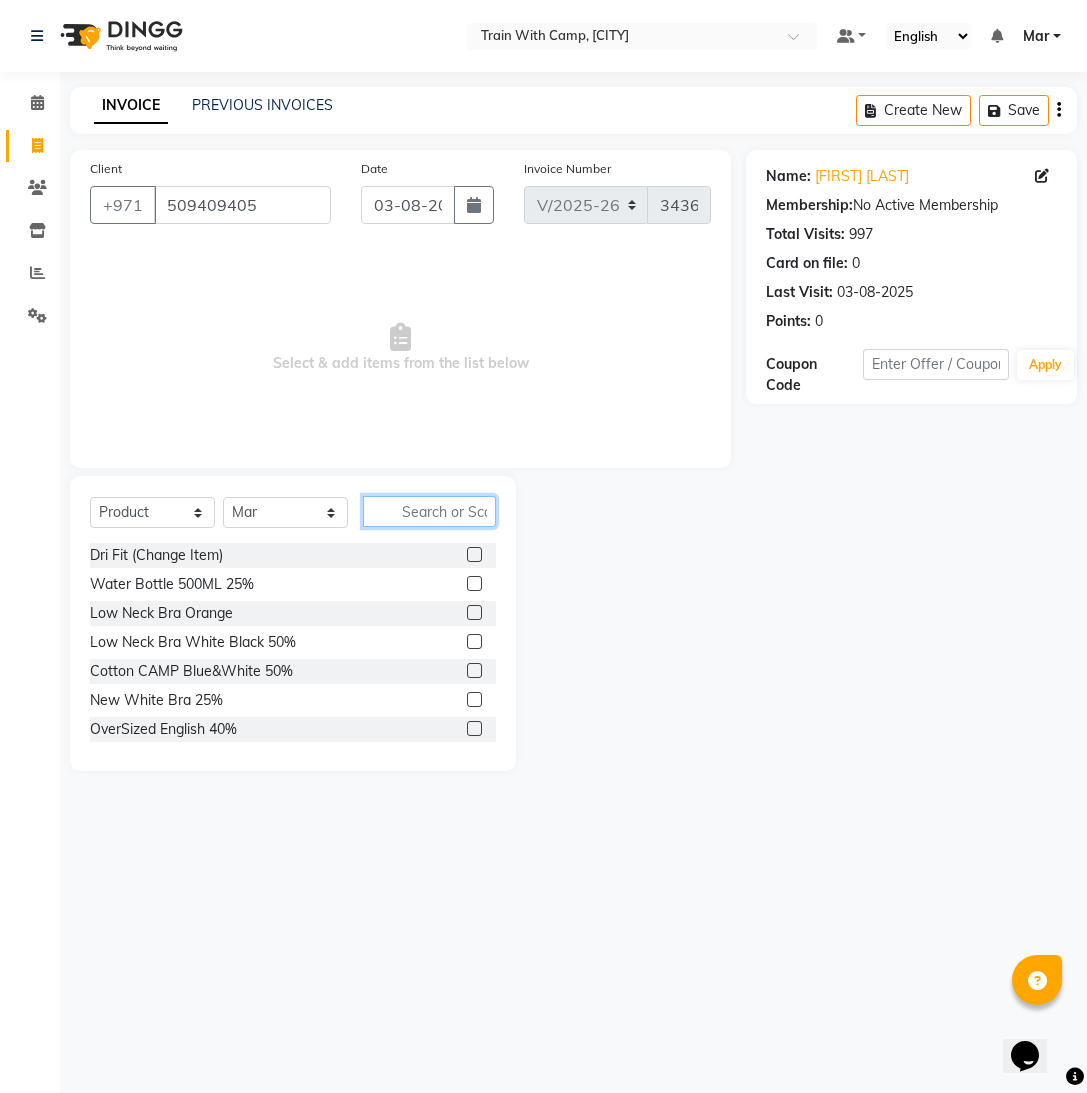 click 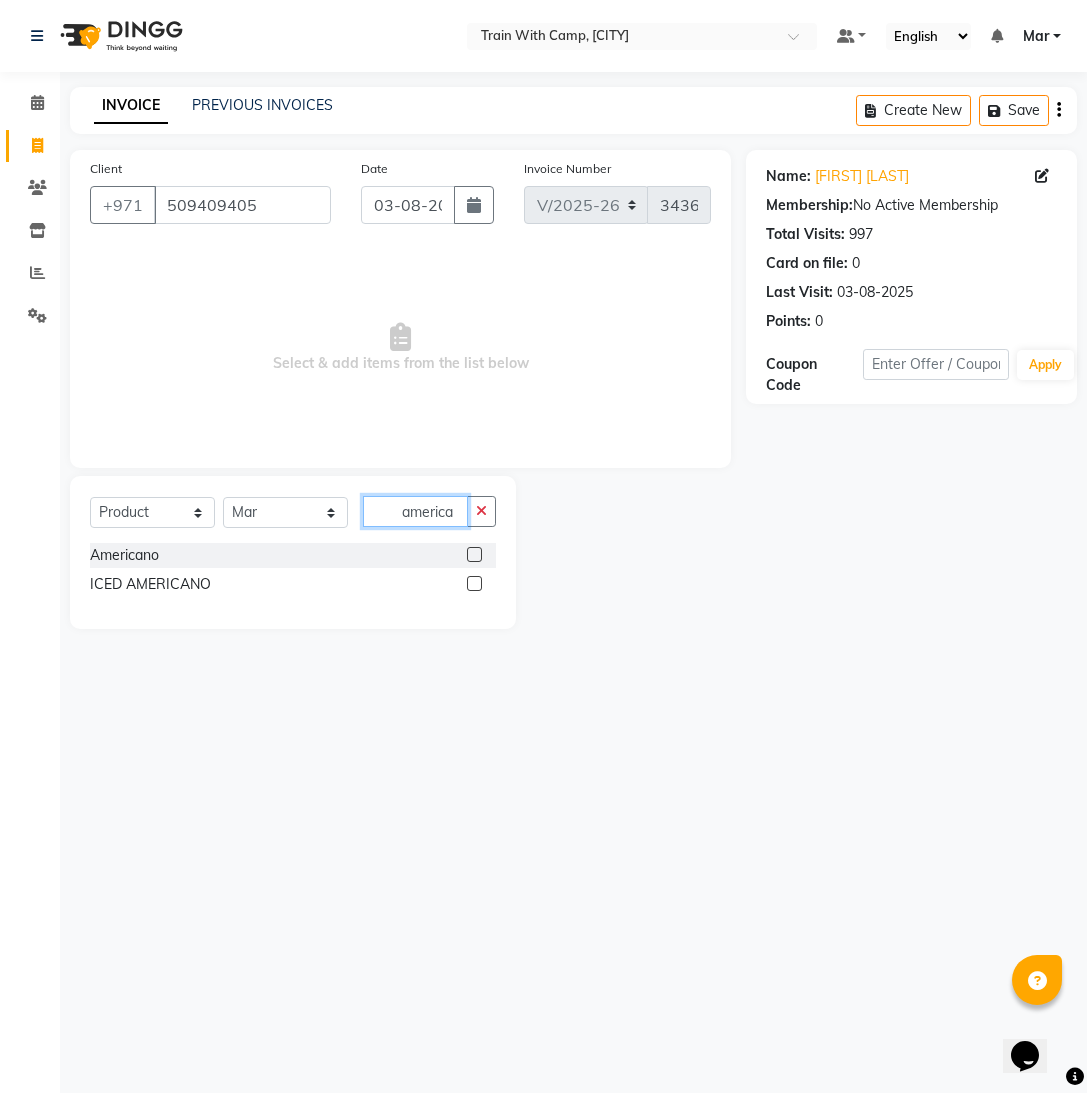 type on "america" 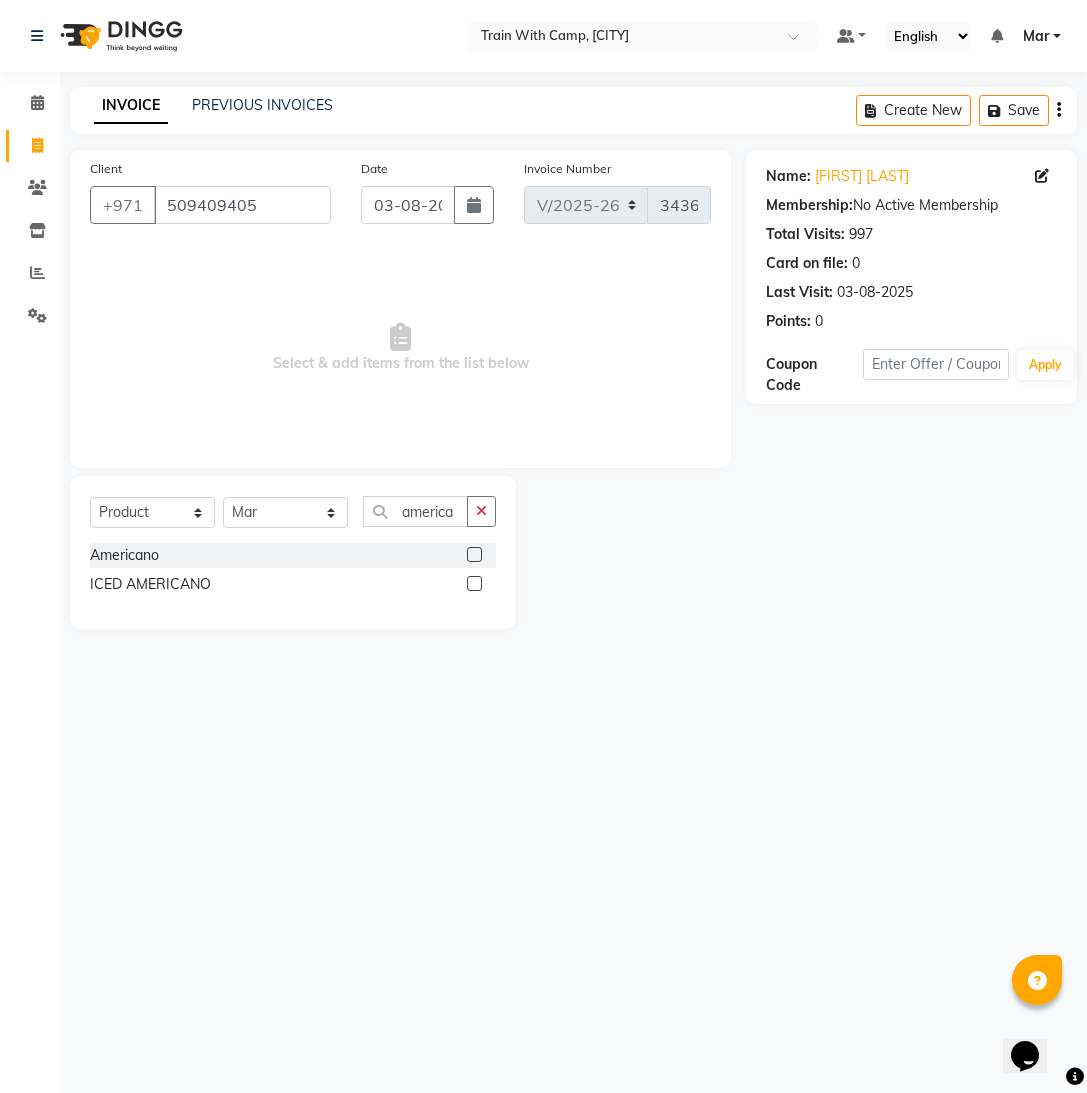 click 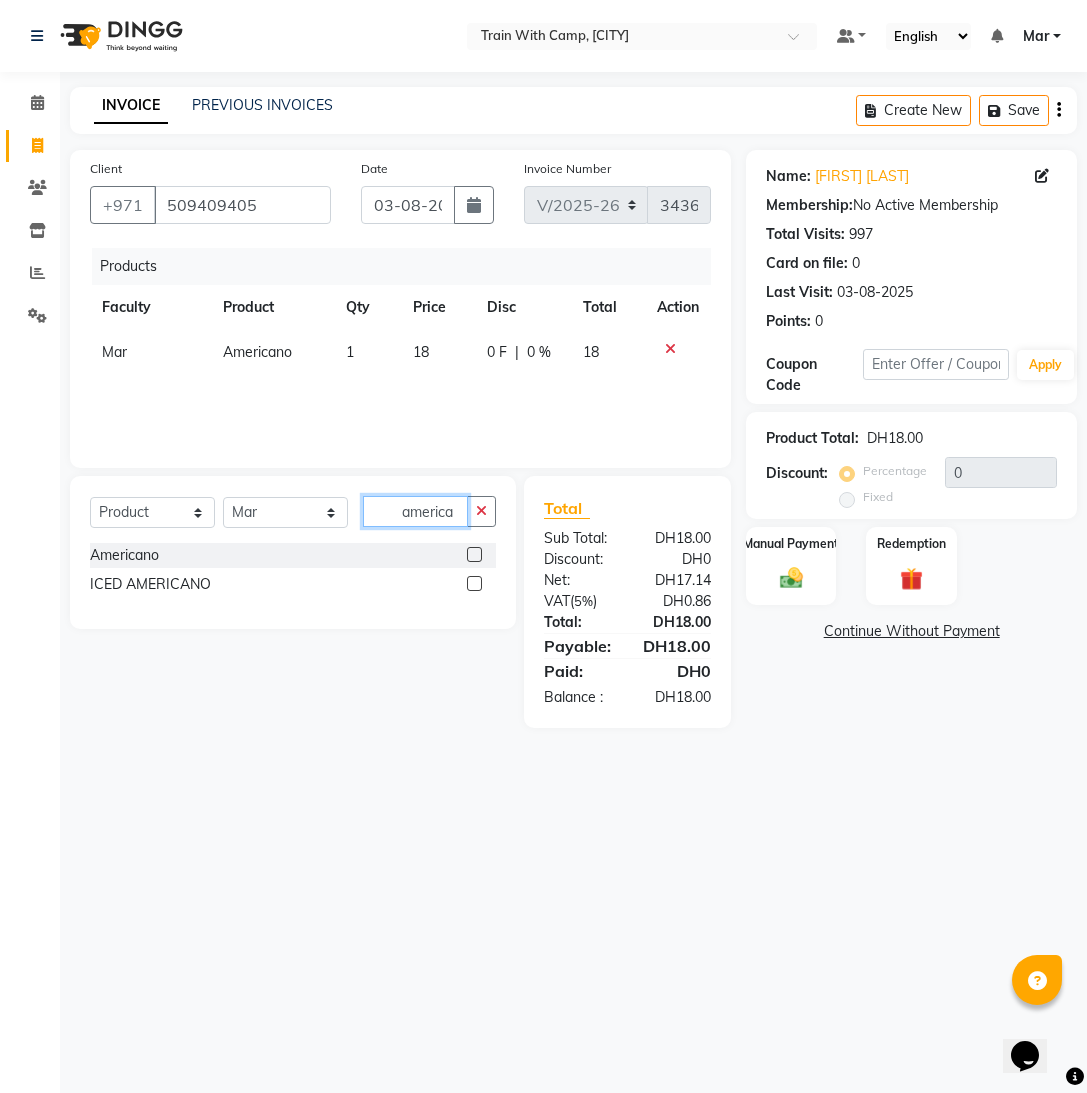 checkbox on "false" 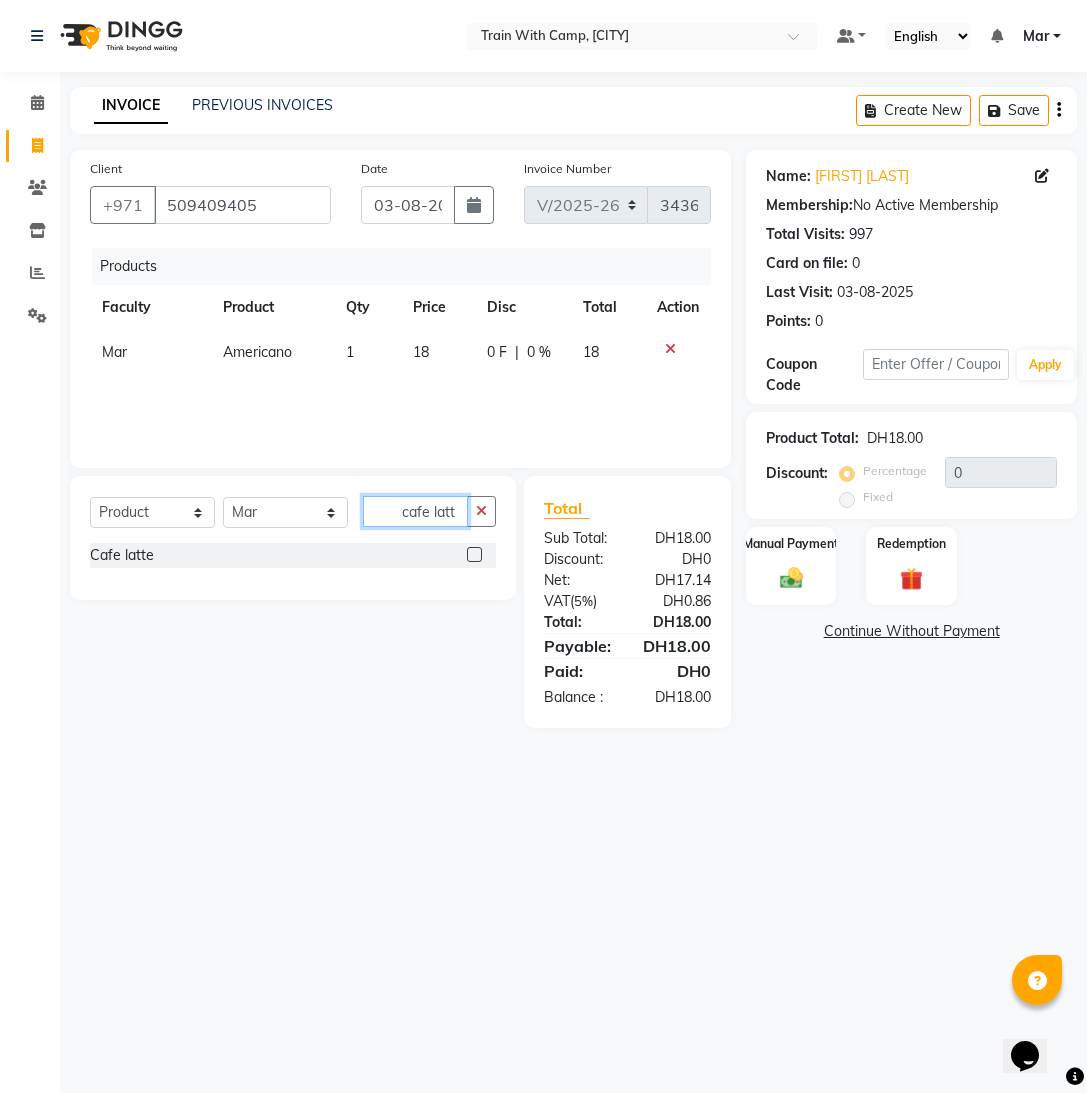 type on "cafe latt" 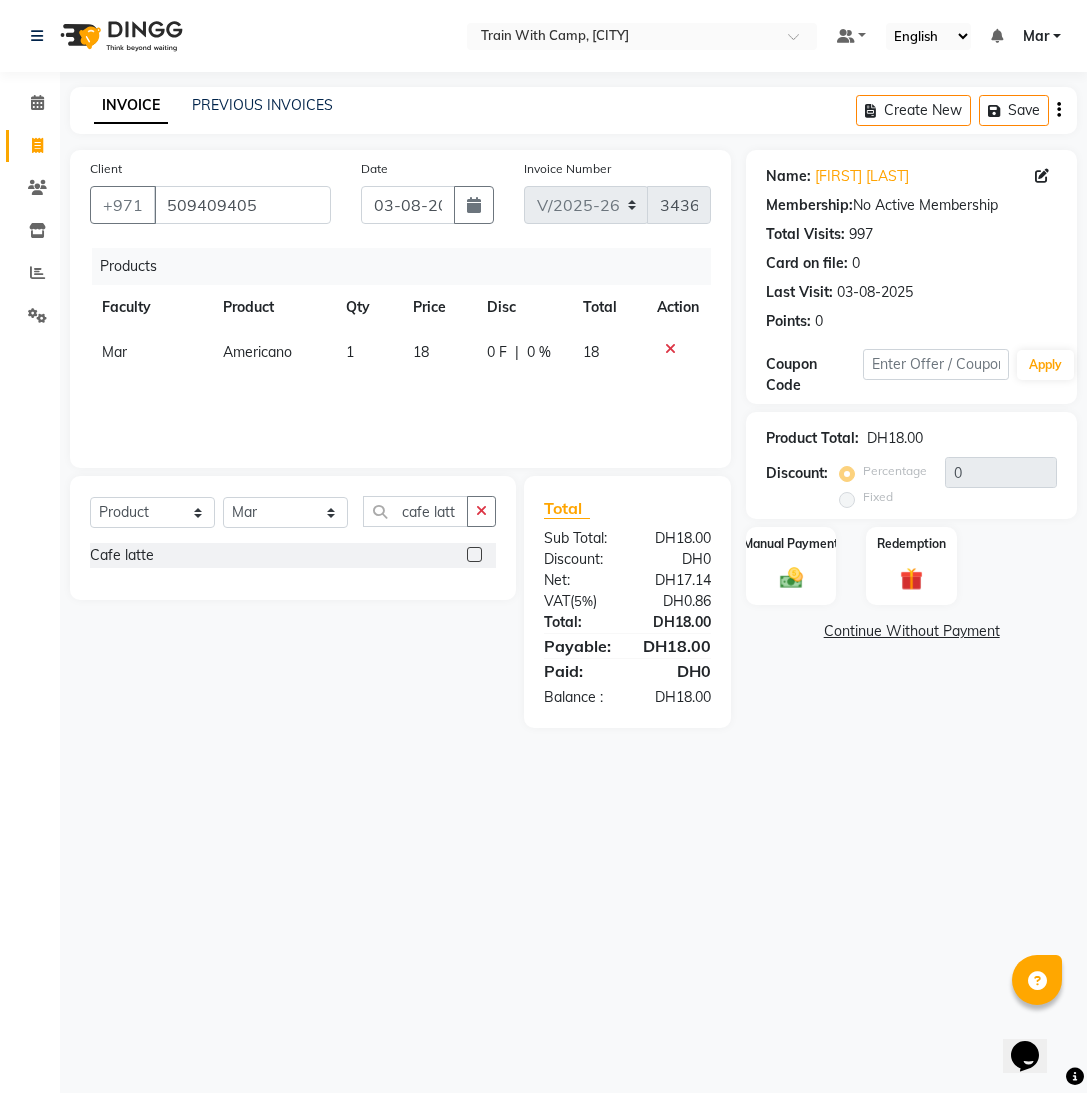 click 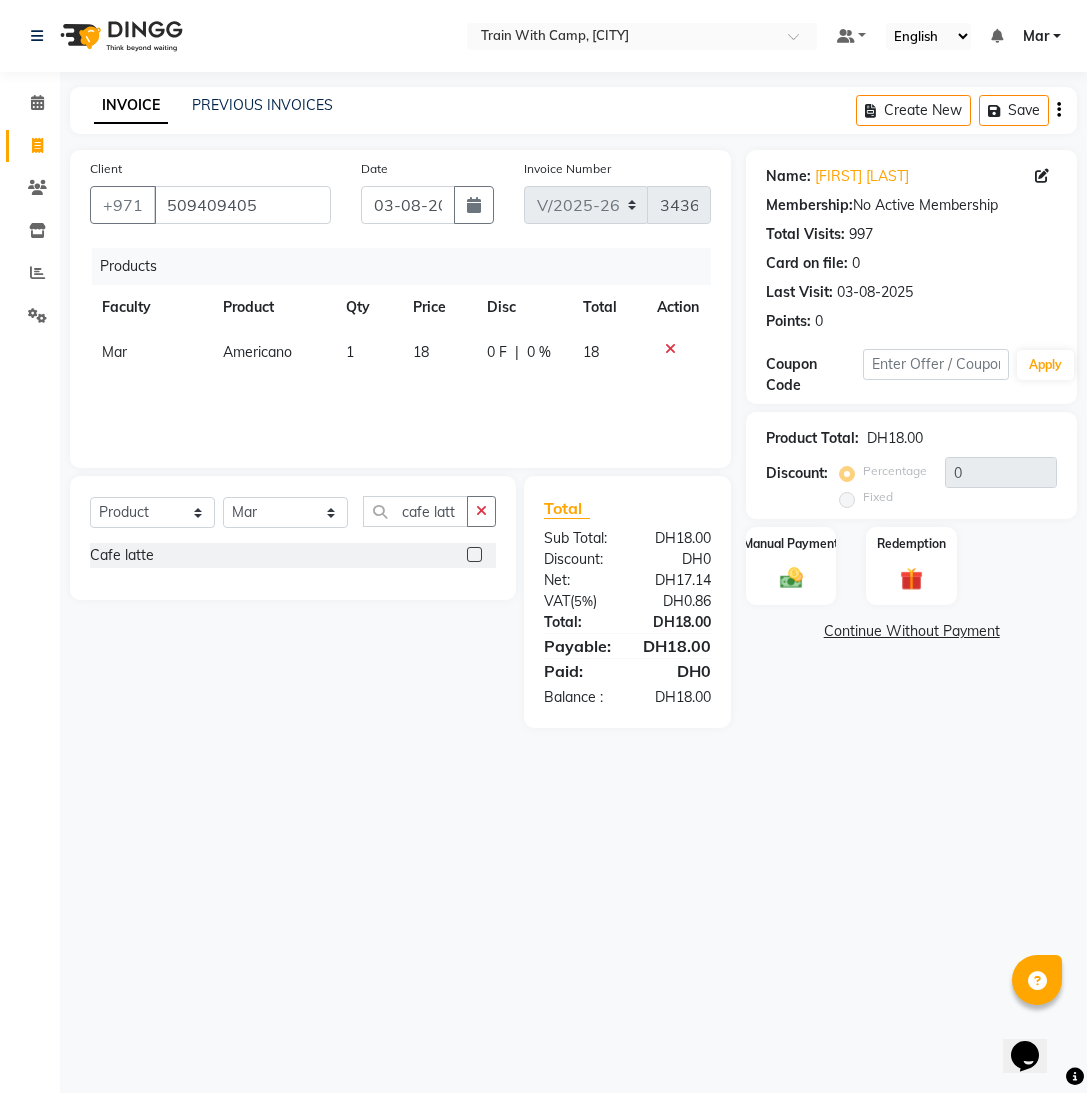 click at bounding box center (473, 555) 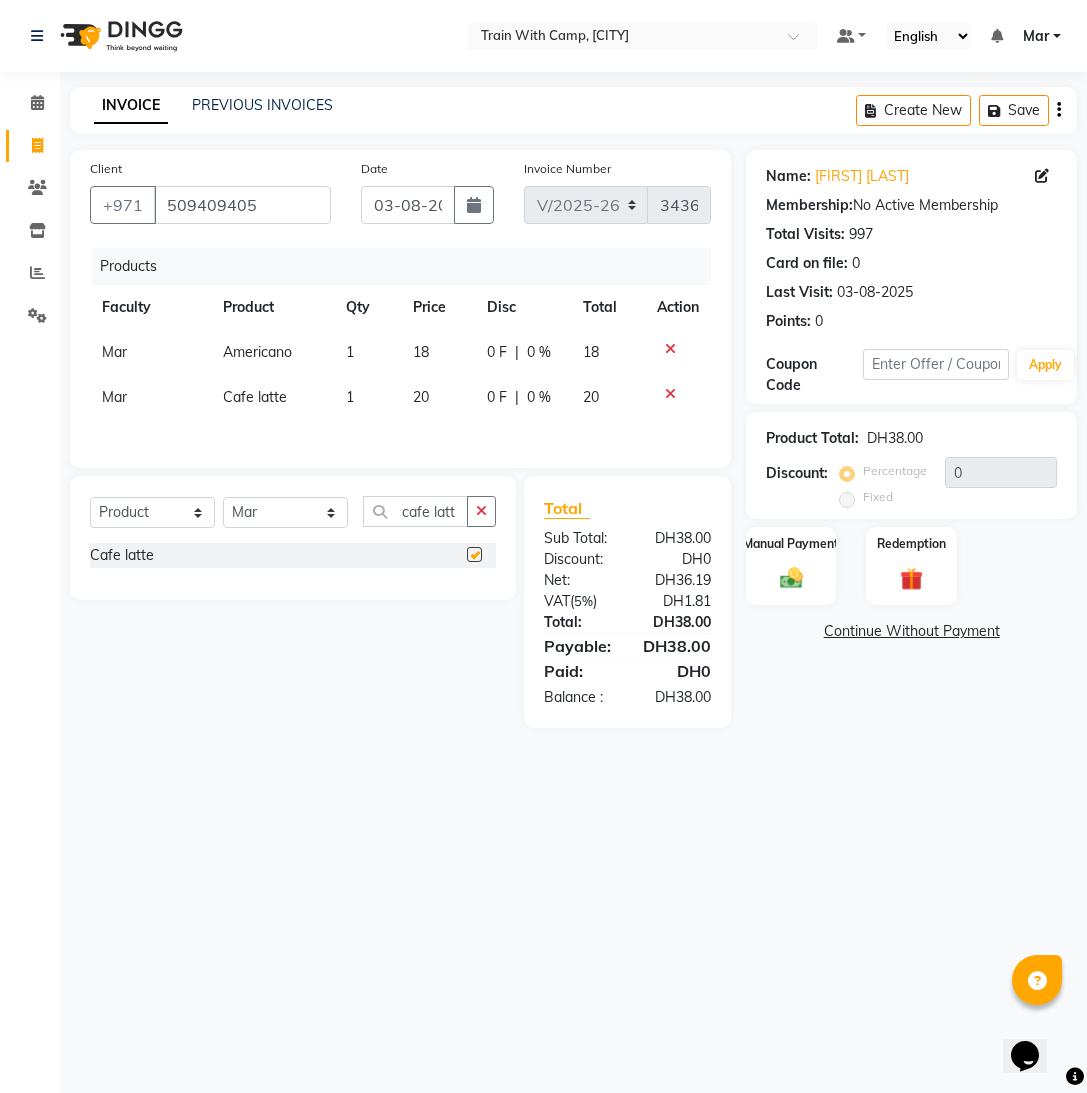 checkbox on "false" 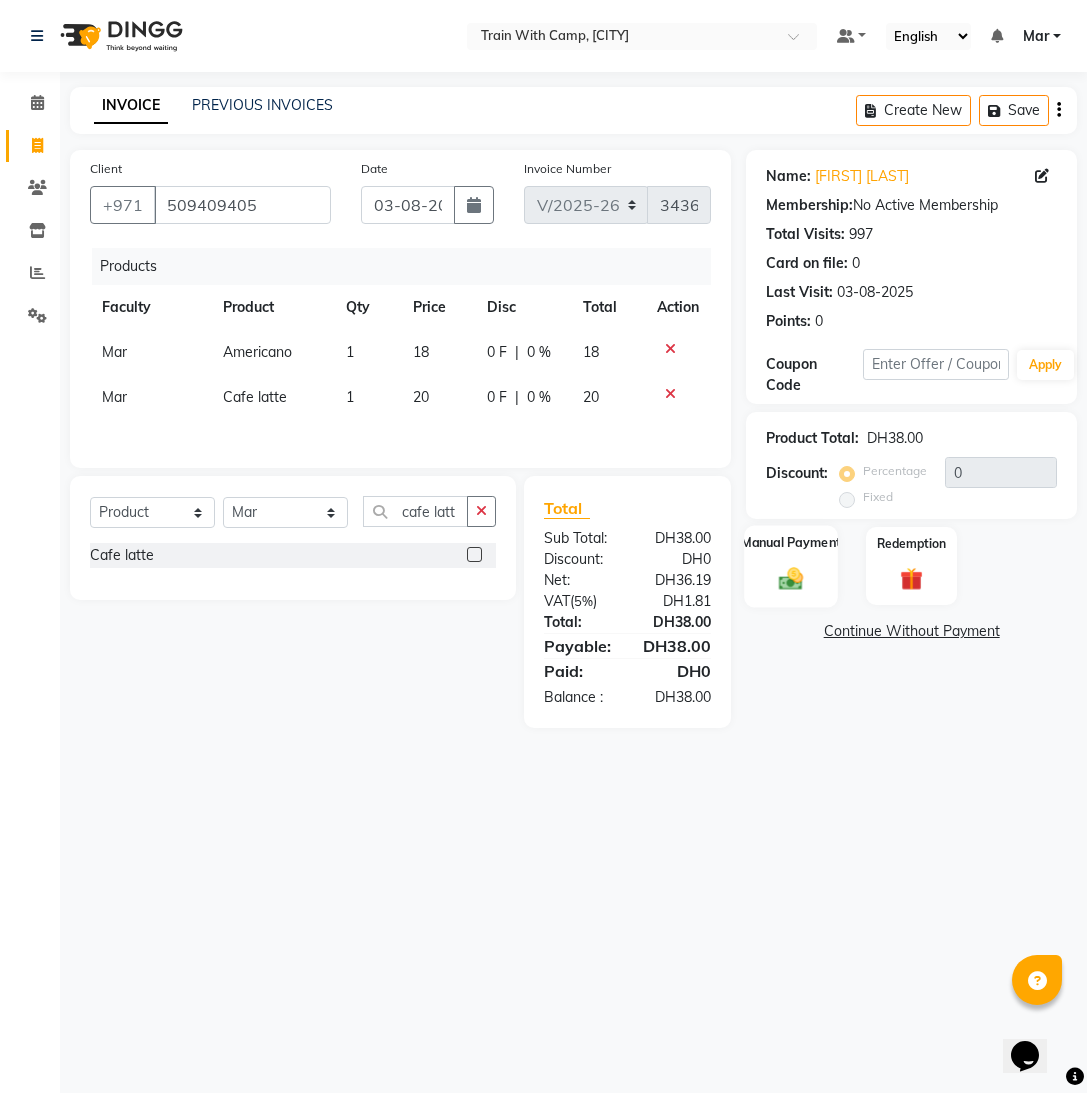 click on "Manual Payment" 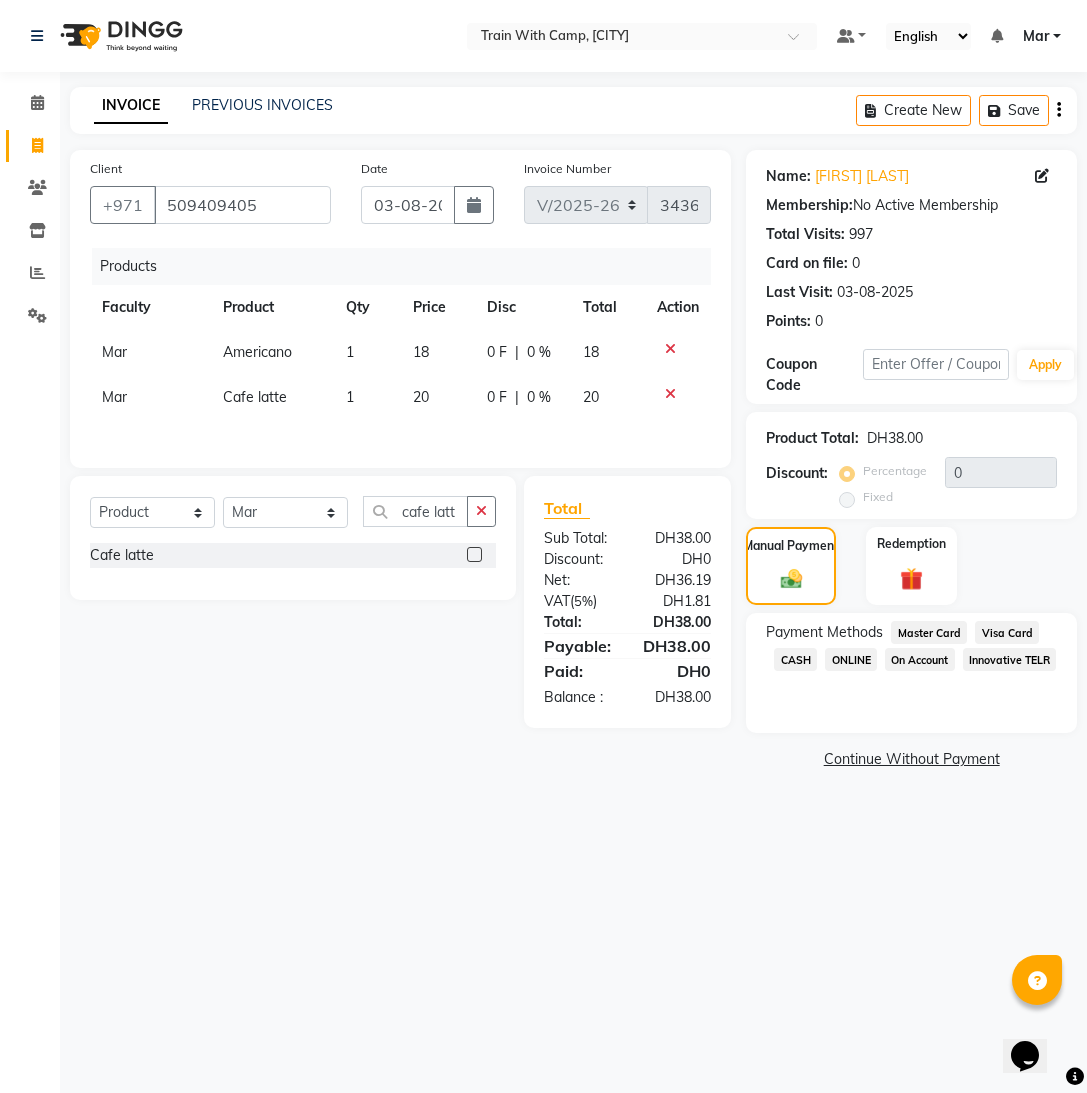 click on "Visa Card" 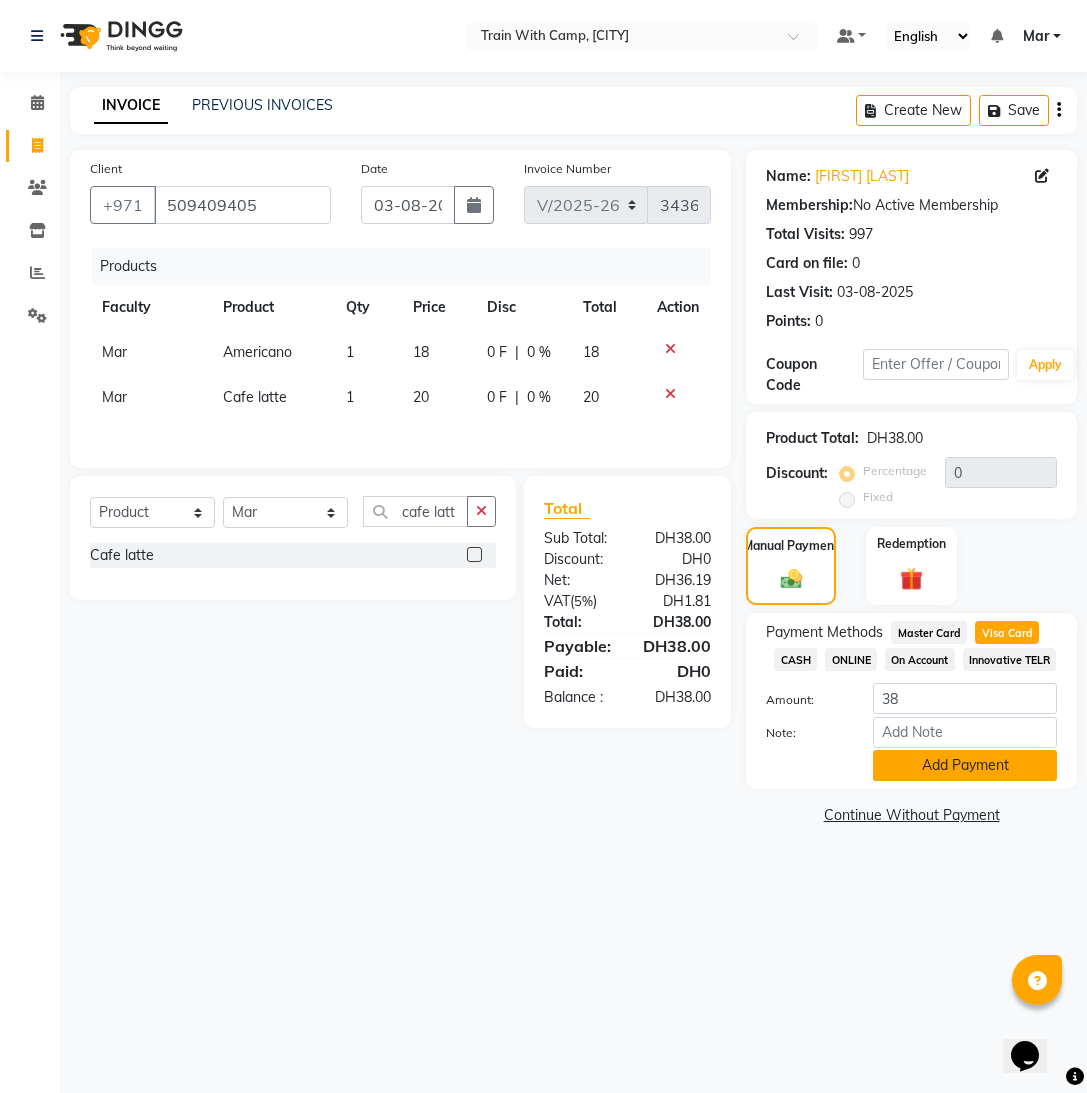 click on "Add Payment" 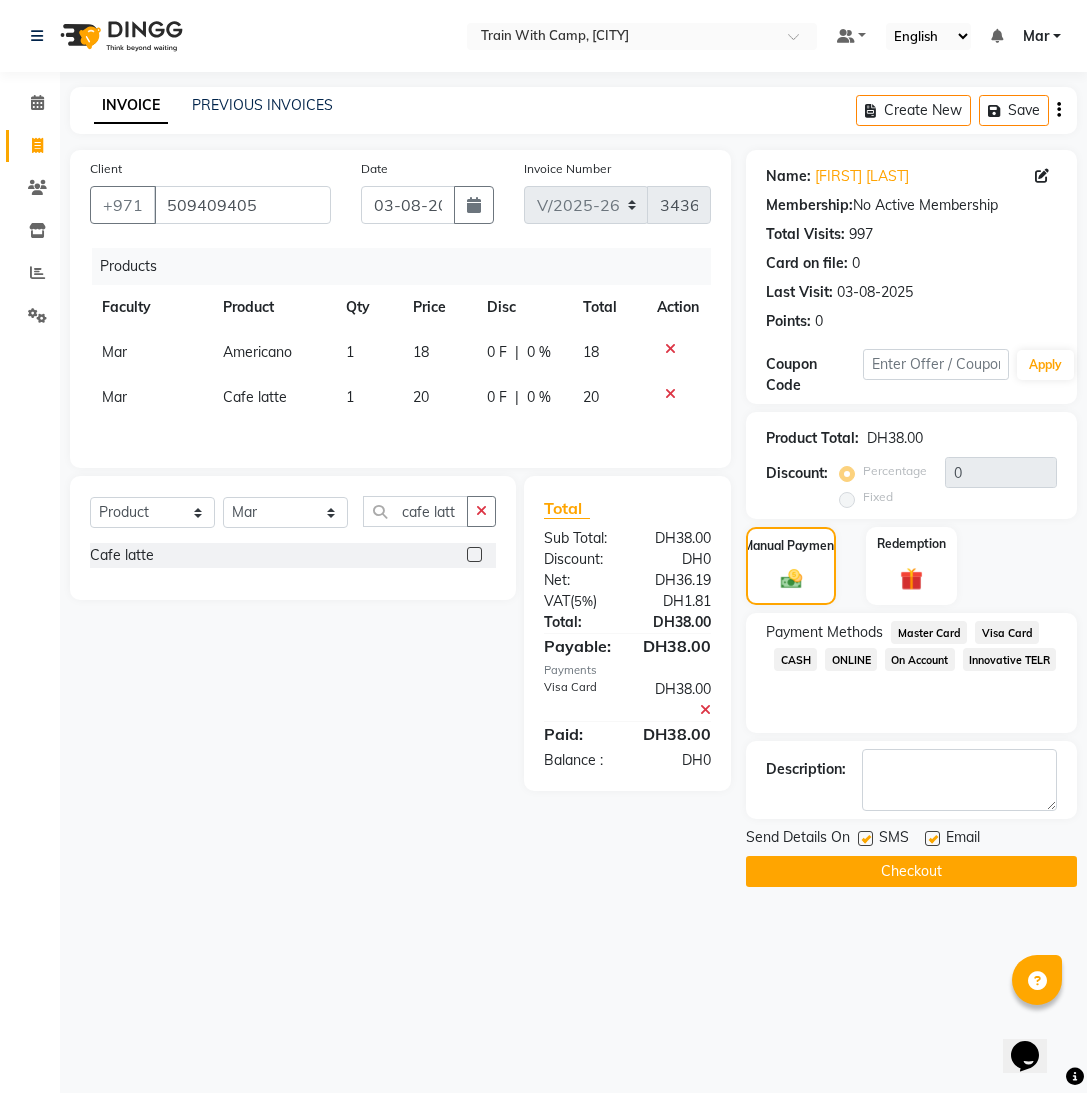 click 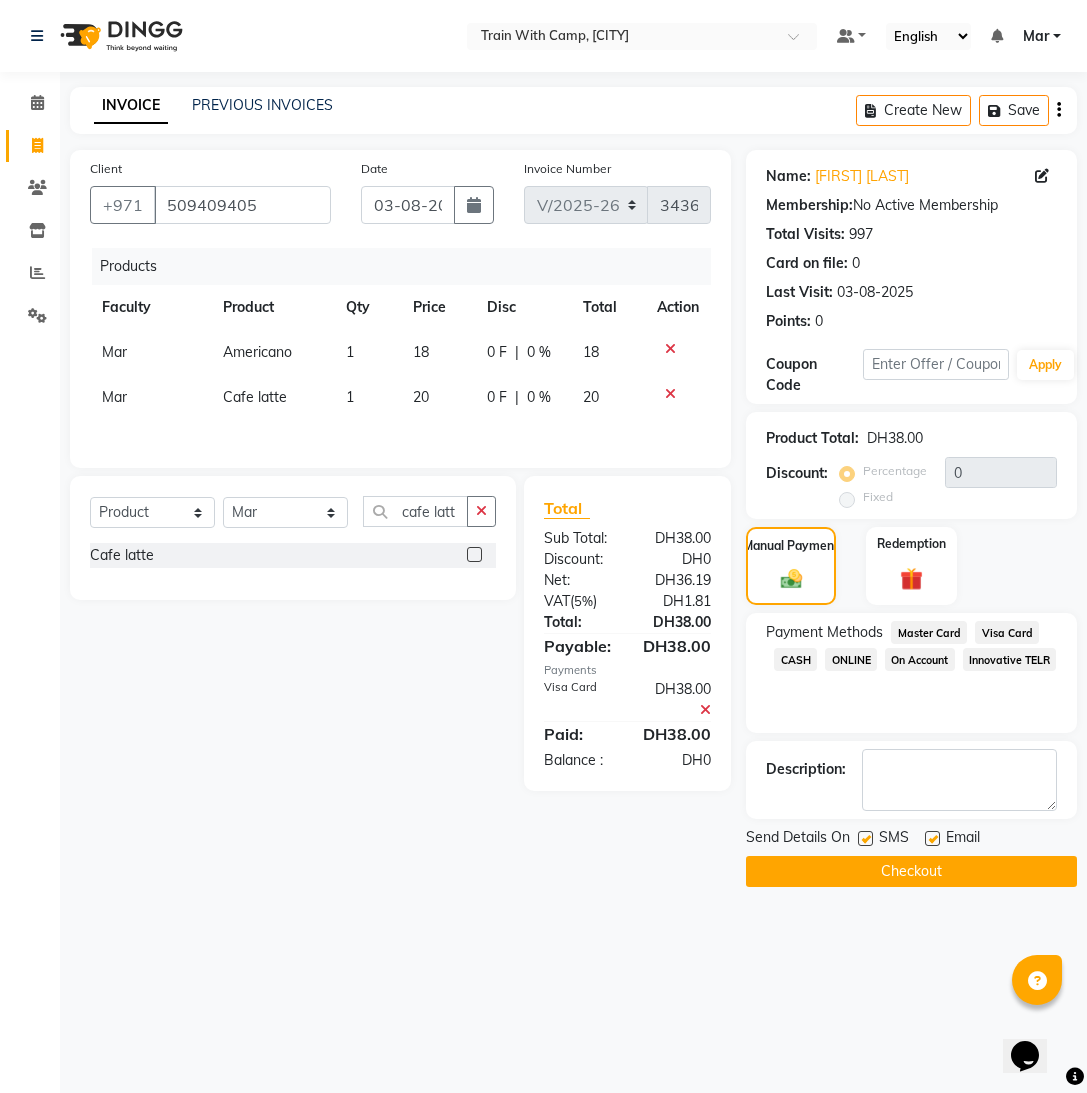 click at bounding box center [931, 839] 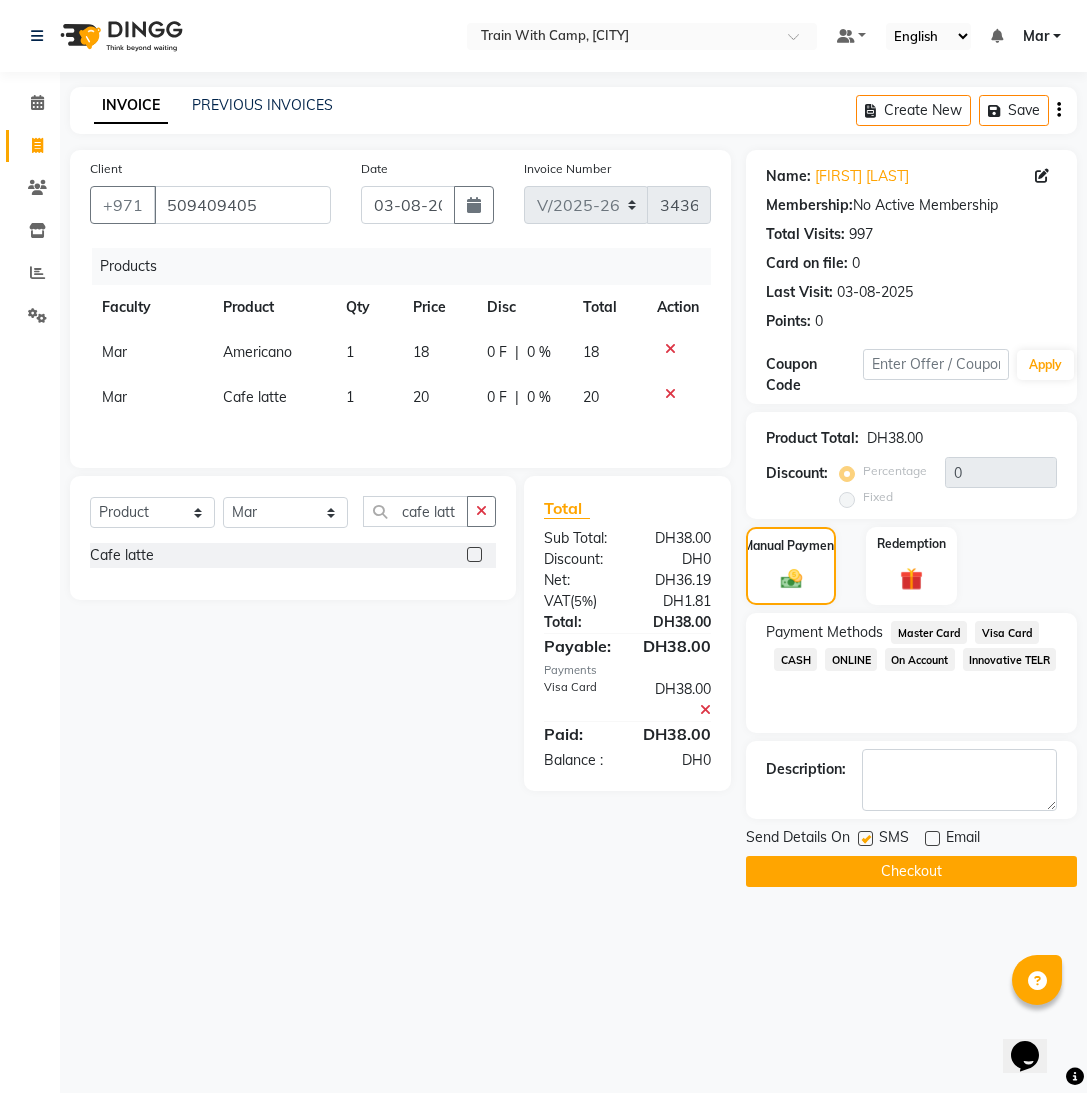 drag, startPoint x: 867, startPoint y: 839, endPoint x: 875, endPoint y: 846, distance: 10.630146 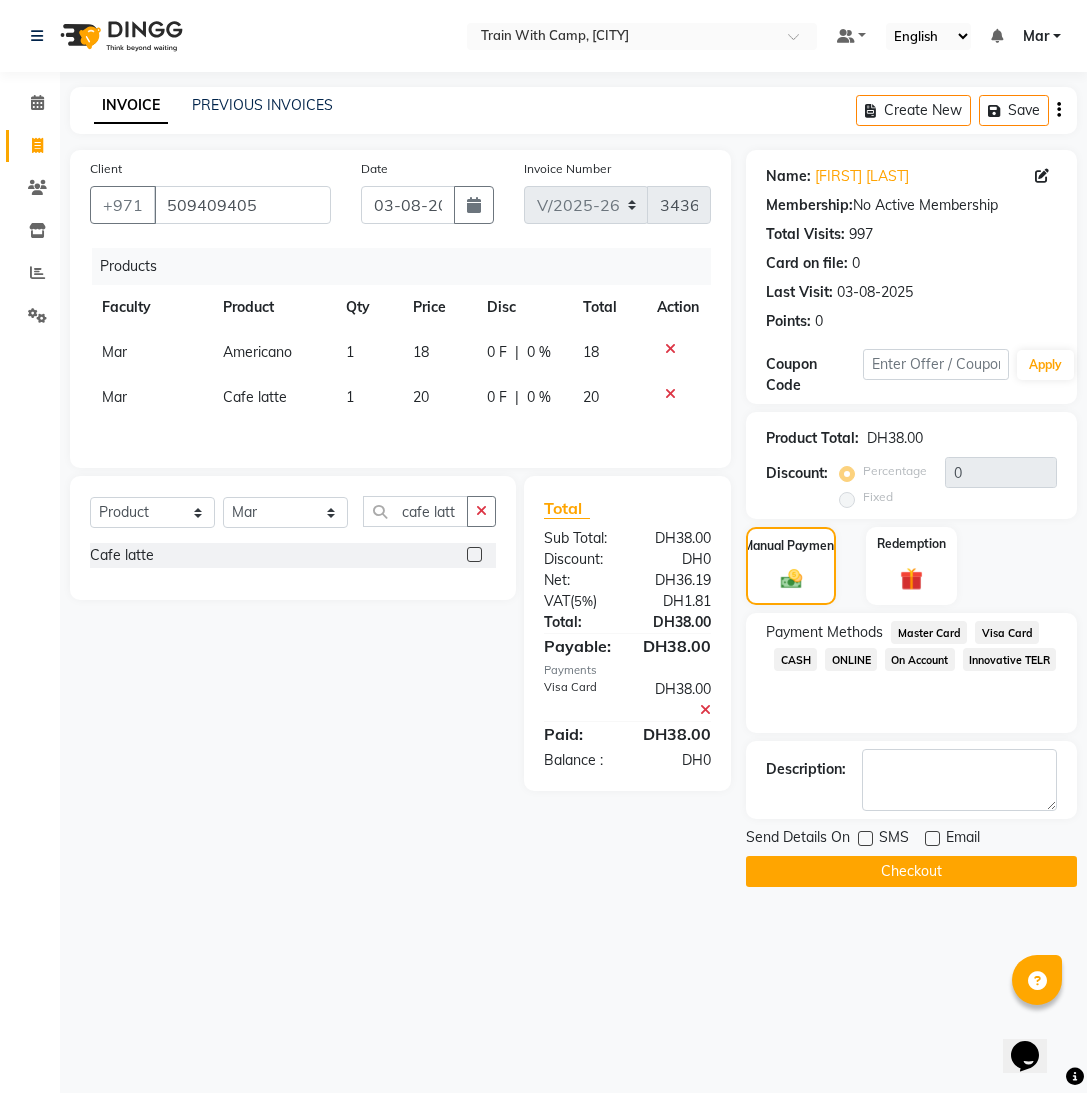 click on "Checkout" 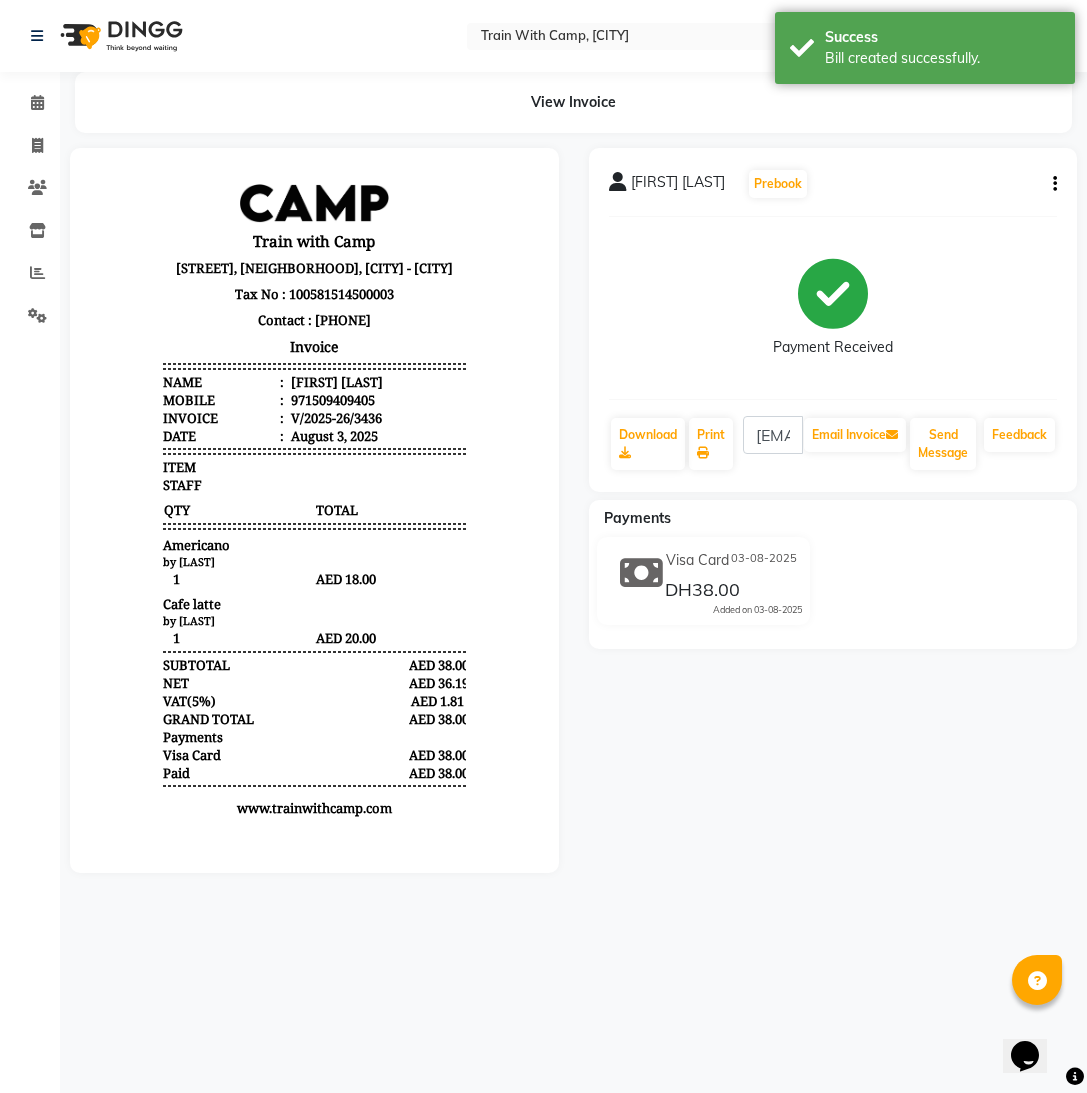 scroll, scrollTop: 0, scrollLeft: 0, axis: both 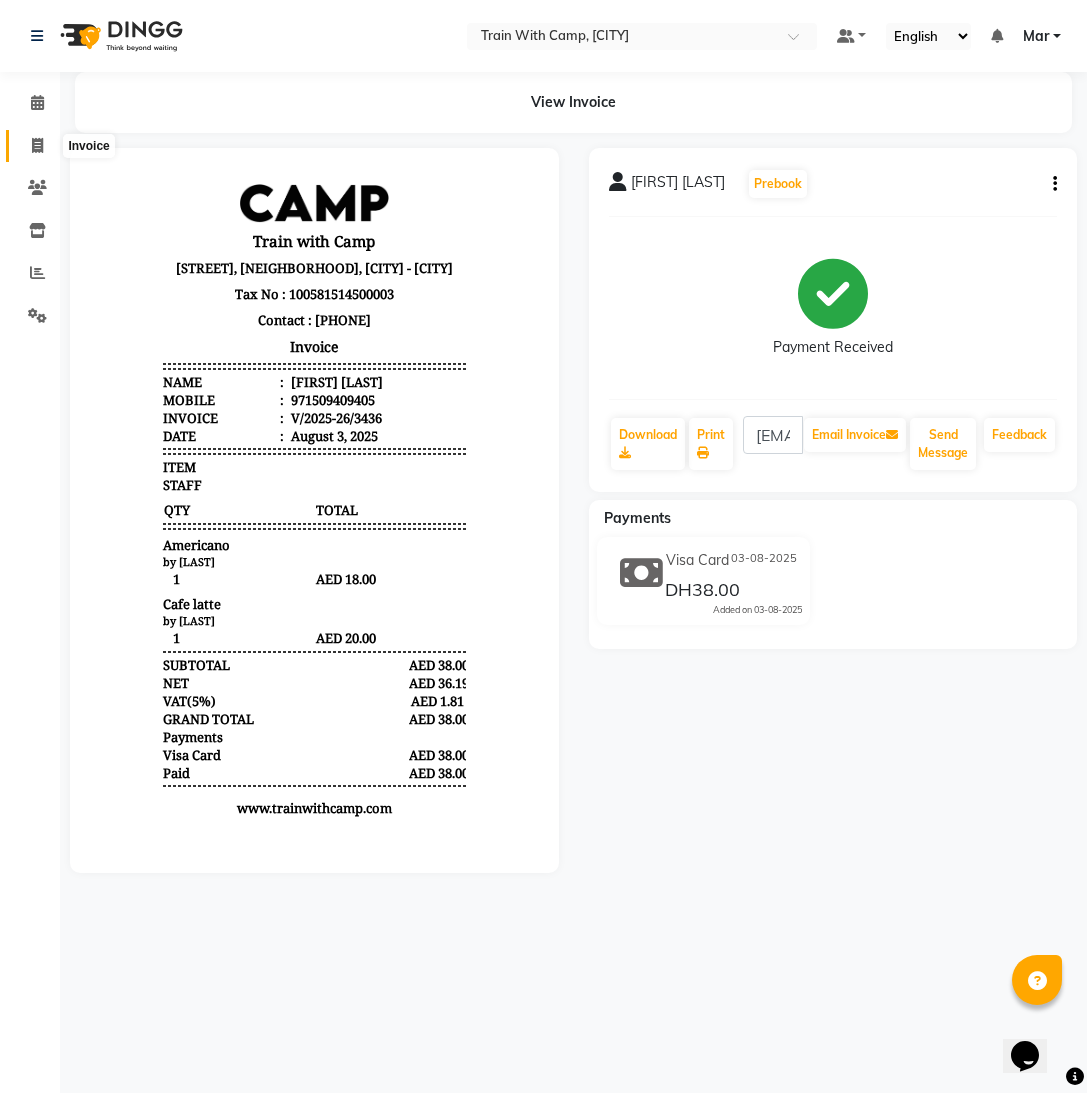 click 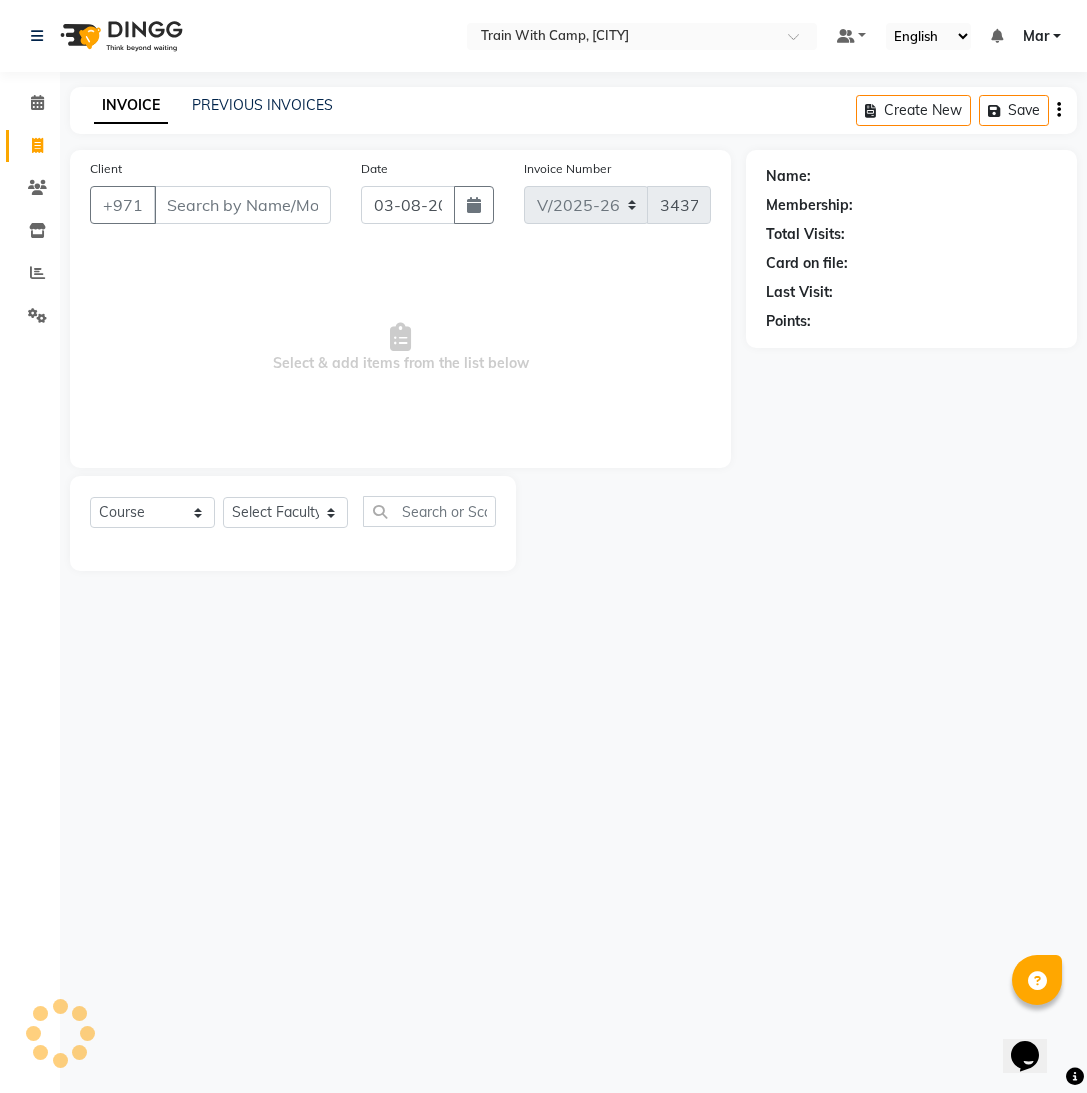 select on "14898" 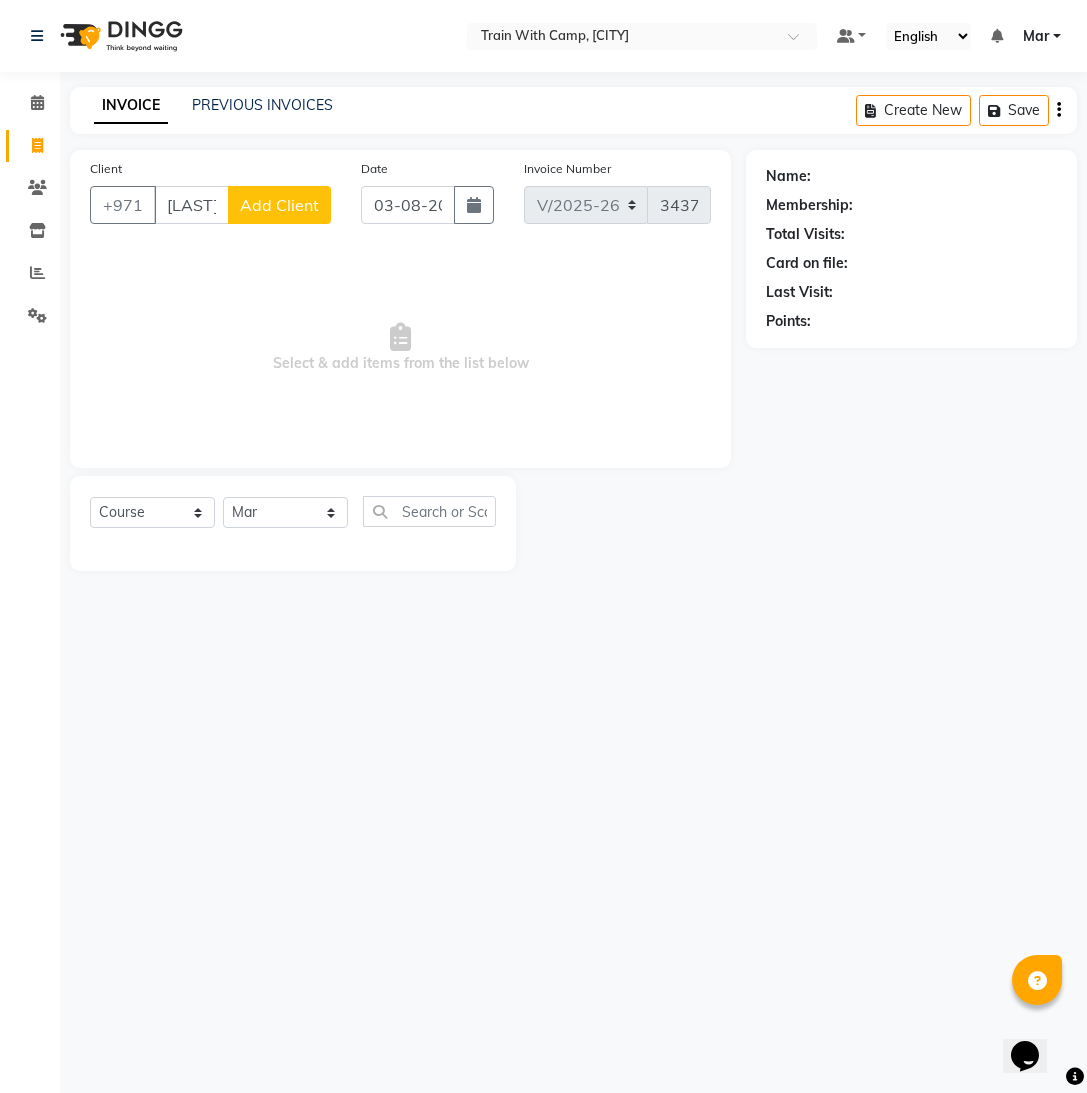 scroll, scrollTop: 0, scrollLeft: 4, axis: horizontal 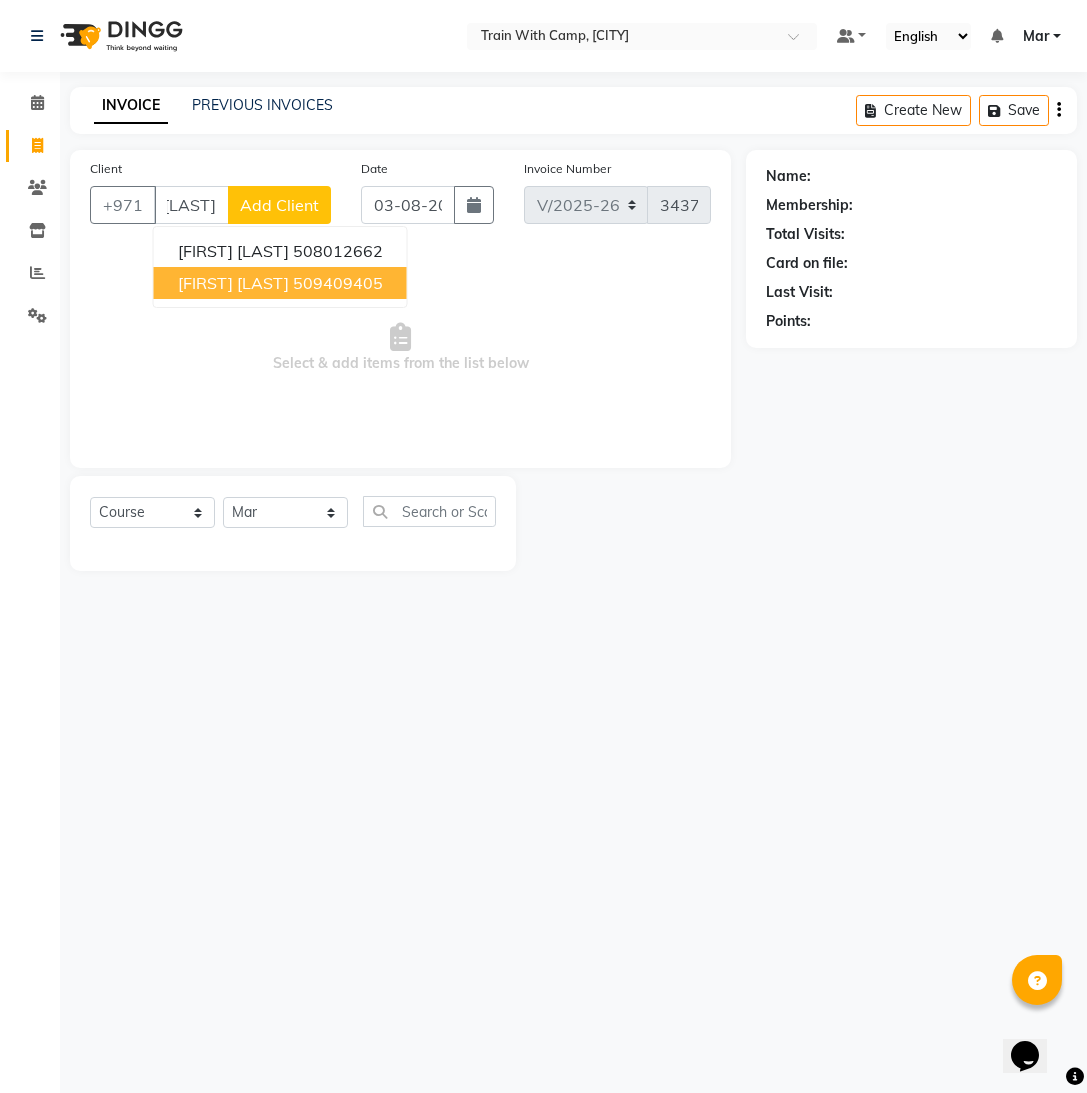 click on "[FIRST] [LAST]" at bounding box center (233, 283) 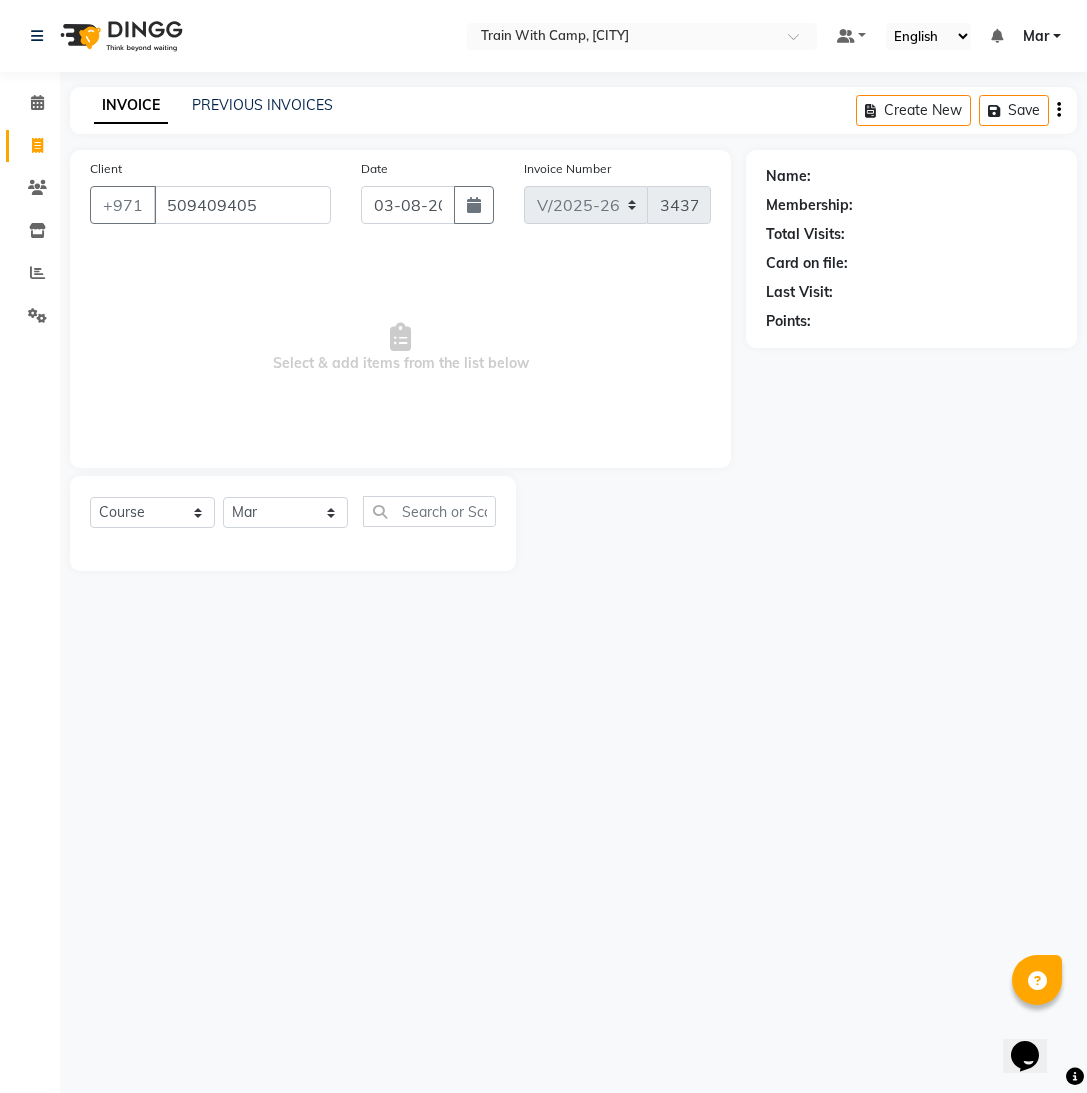 scroll, scrollTop: 0, scrollLeft: 0, axis: both 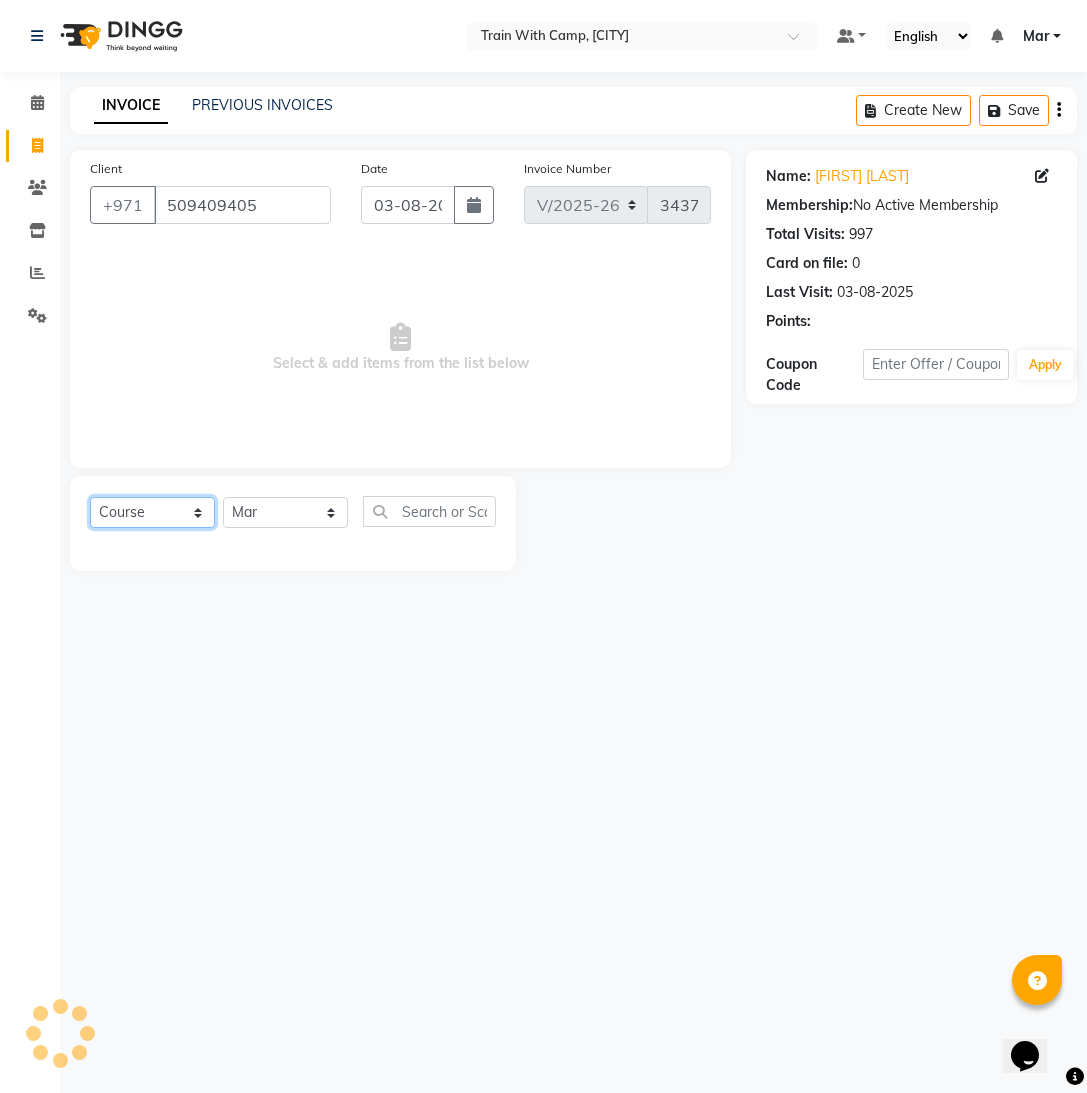 click on "Select  Course  Product  Membership  Package Voucher Prepaid Gift Card" 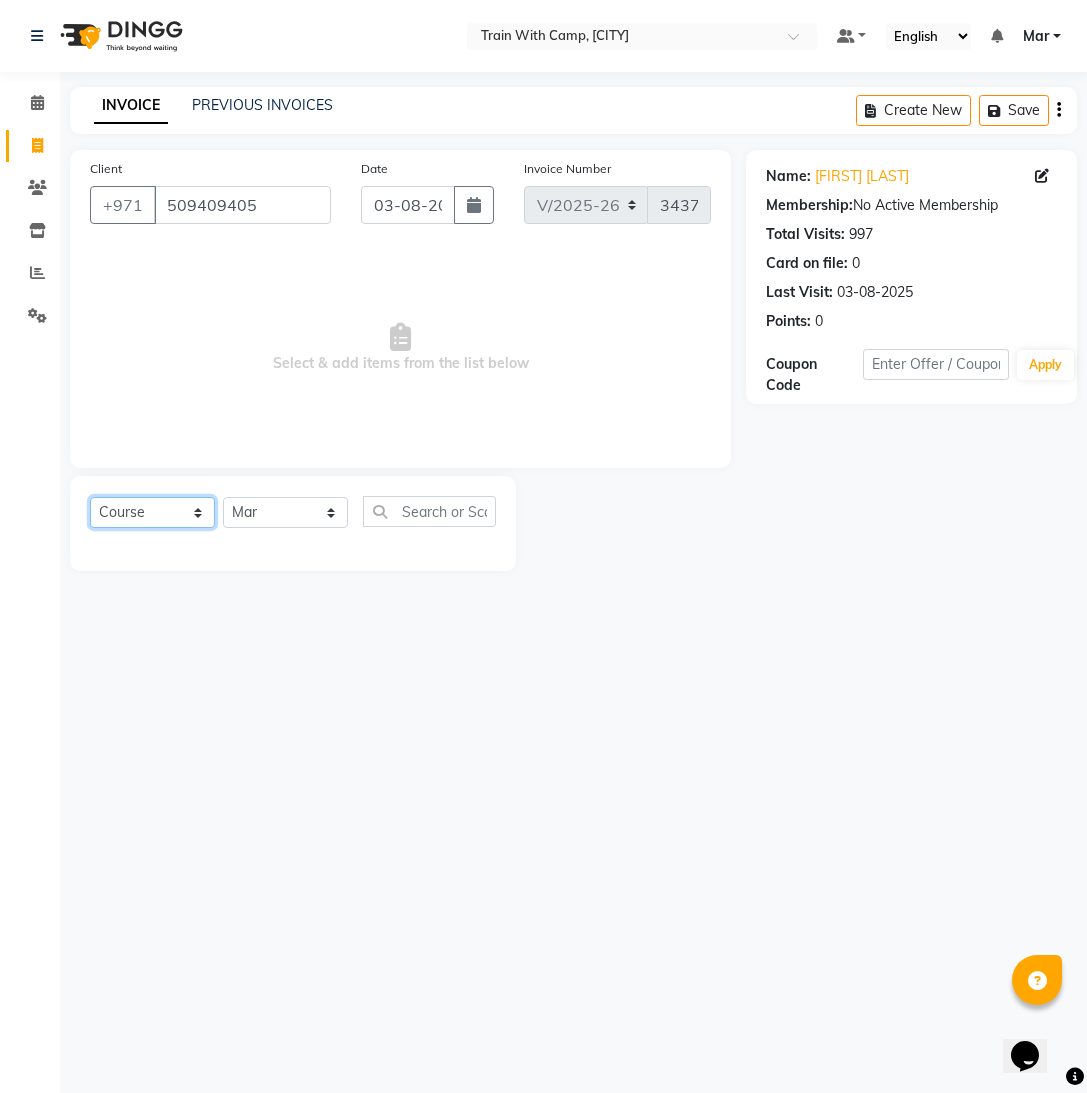select on "product" 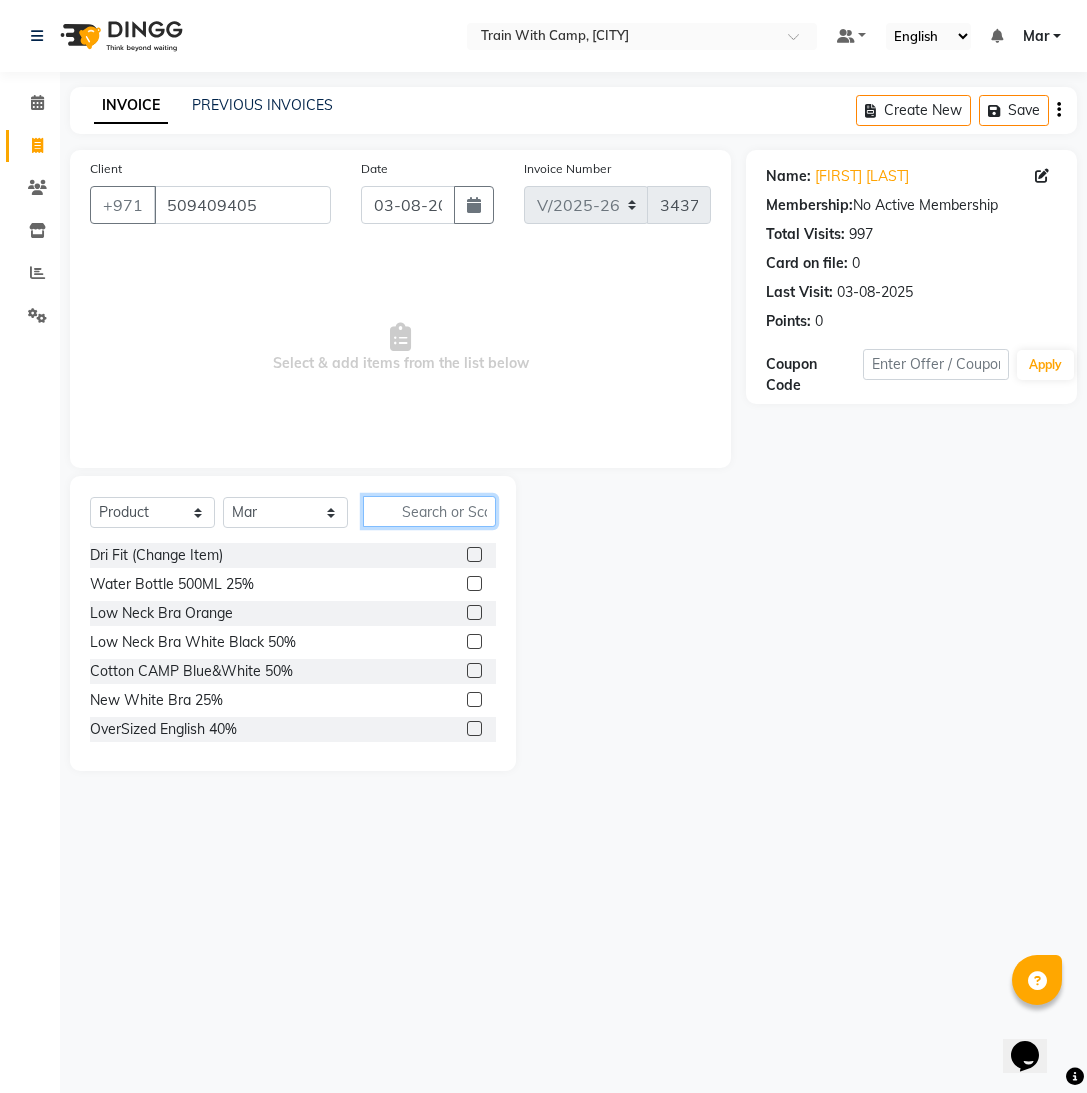 click 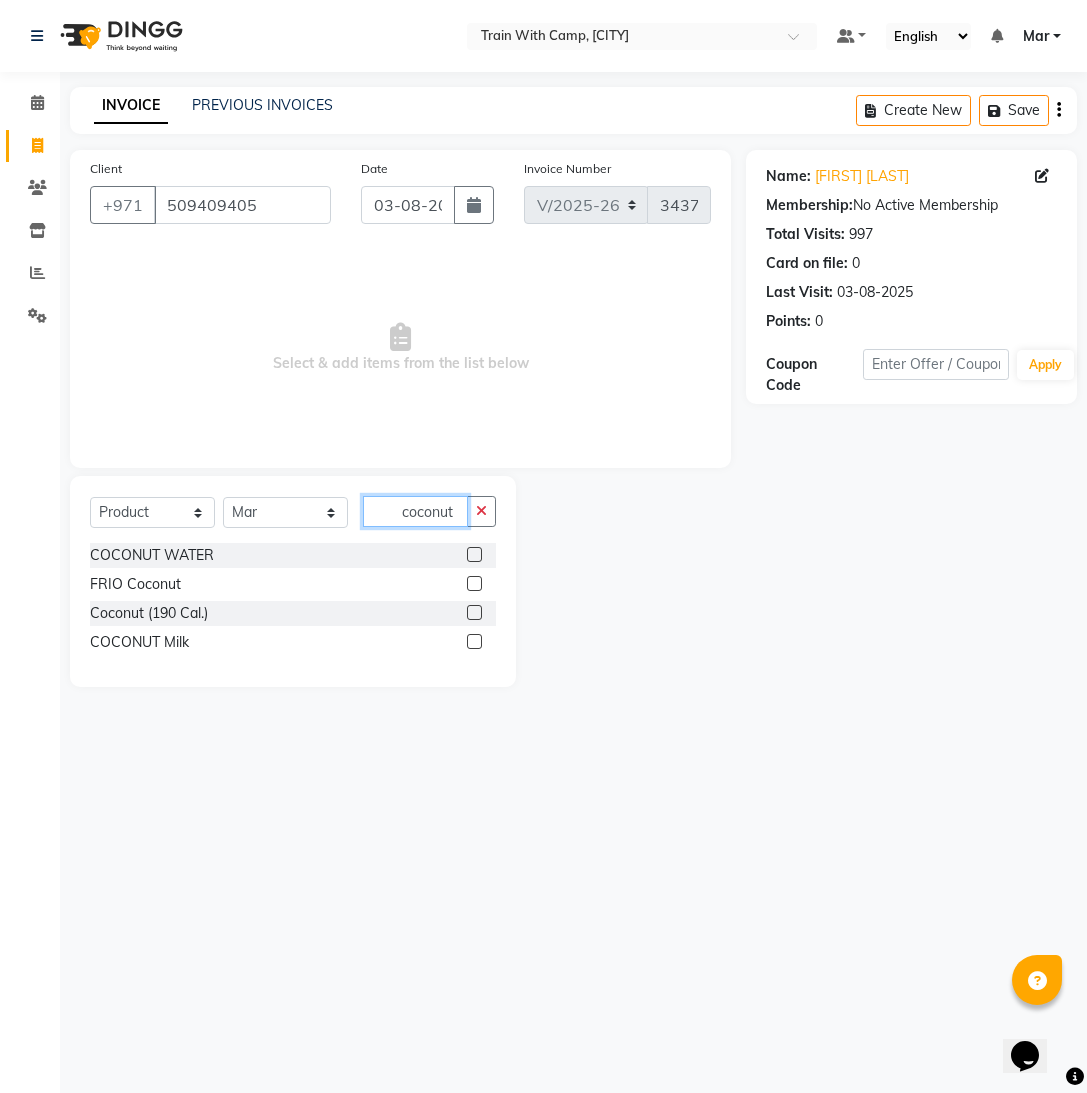 type on "coconut" 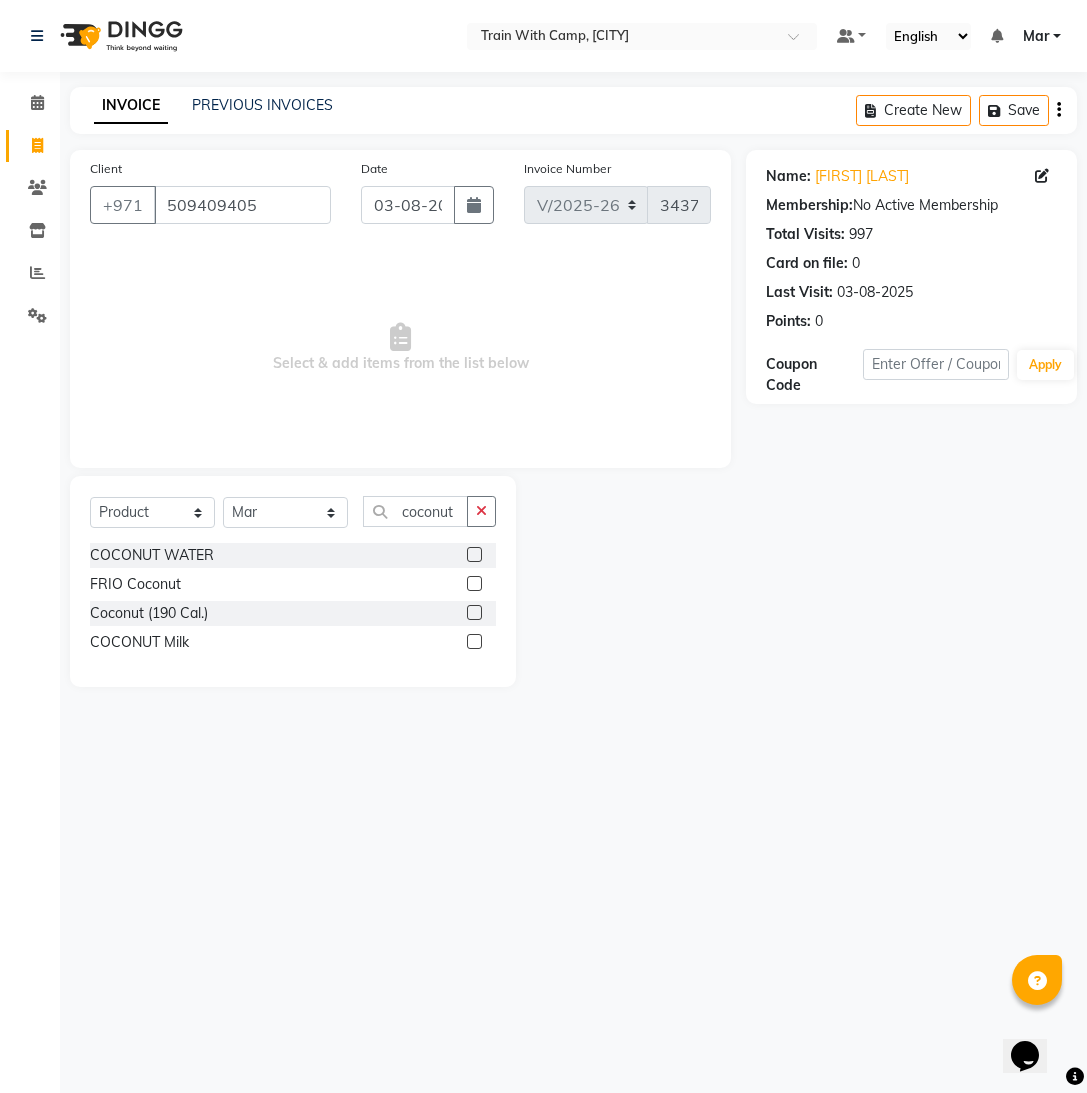 click 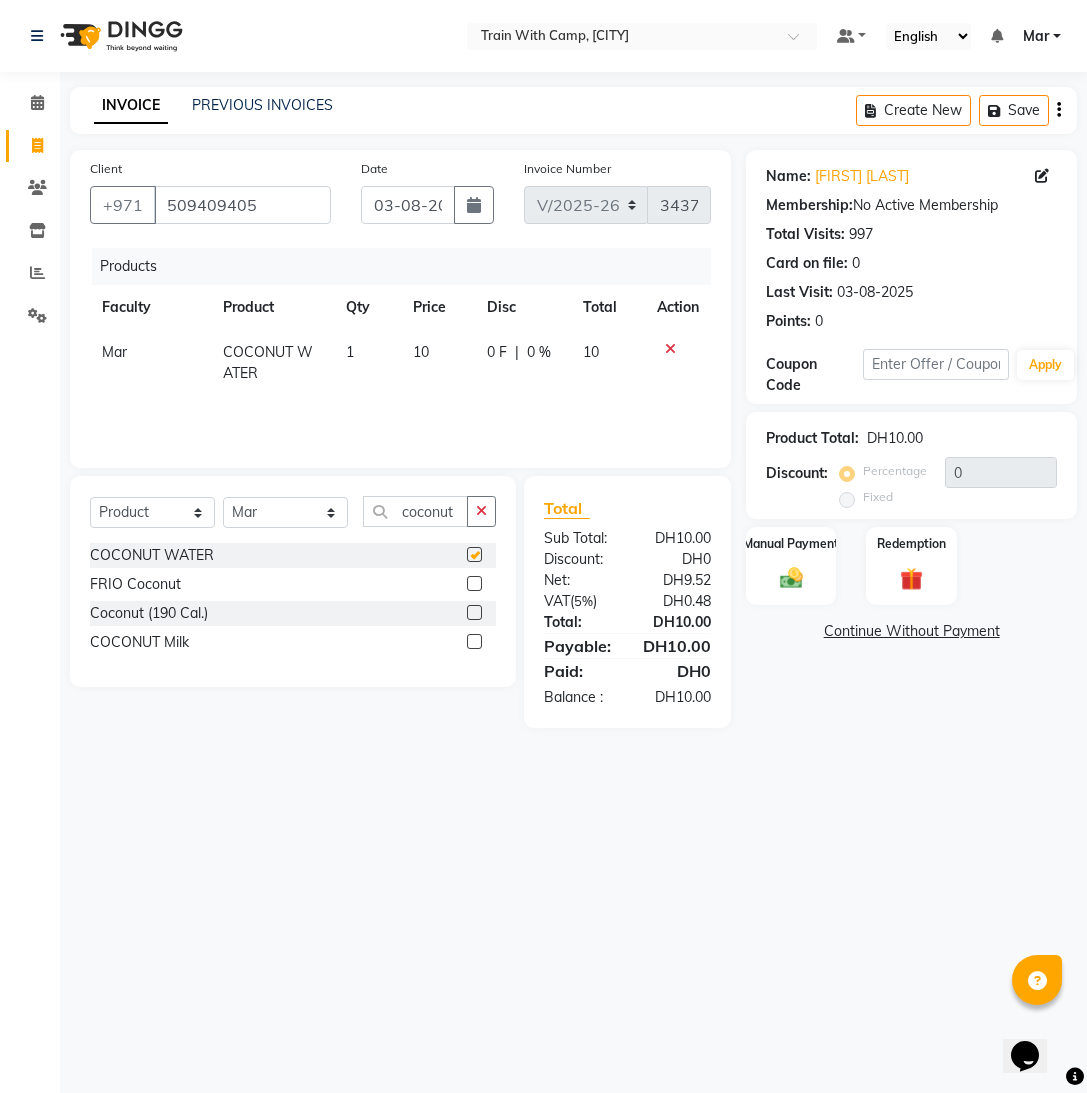 checkbox on "false" 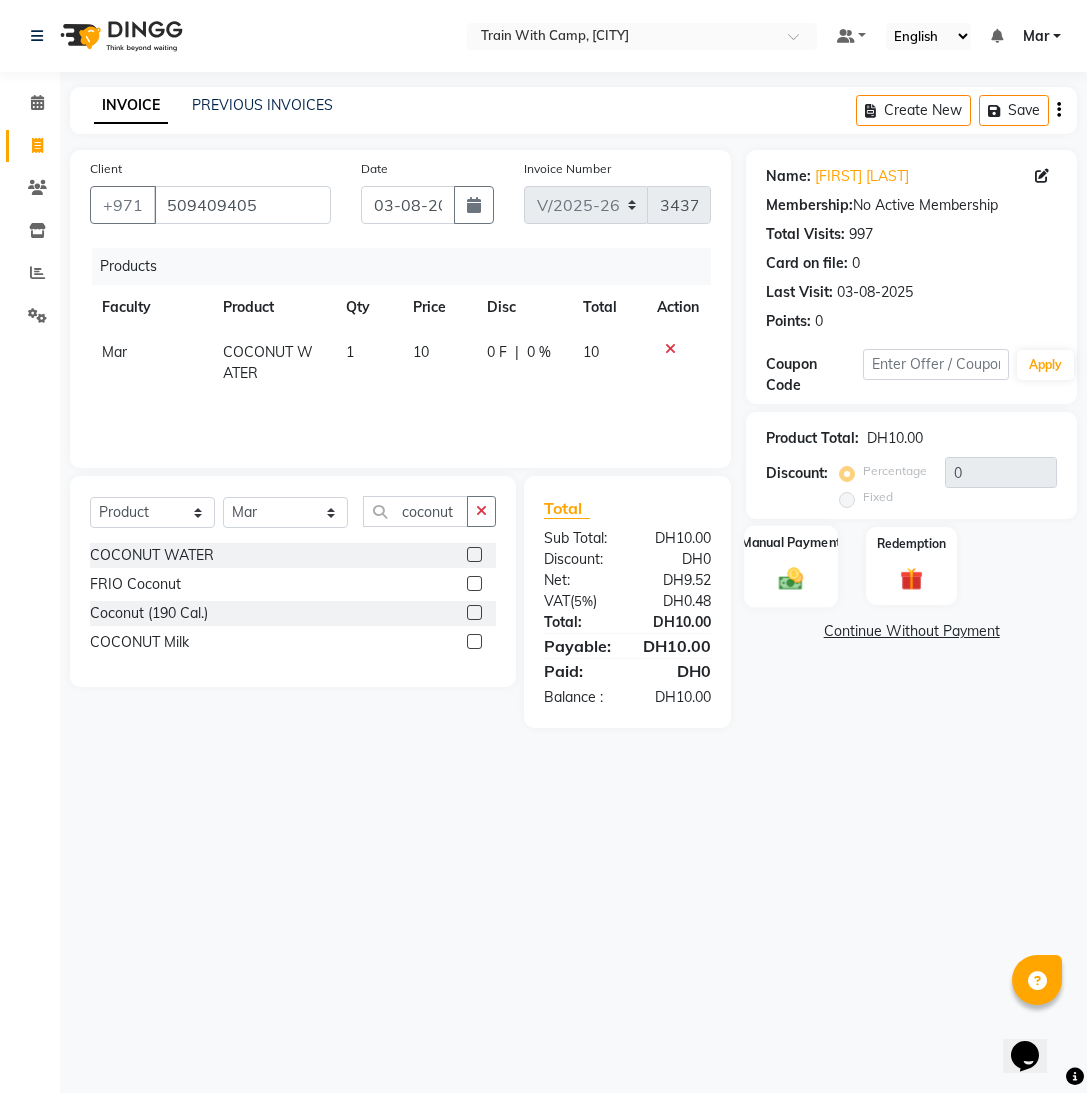 click on "Manual Payment" 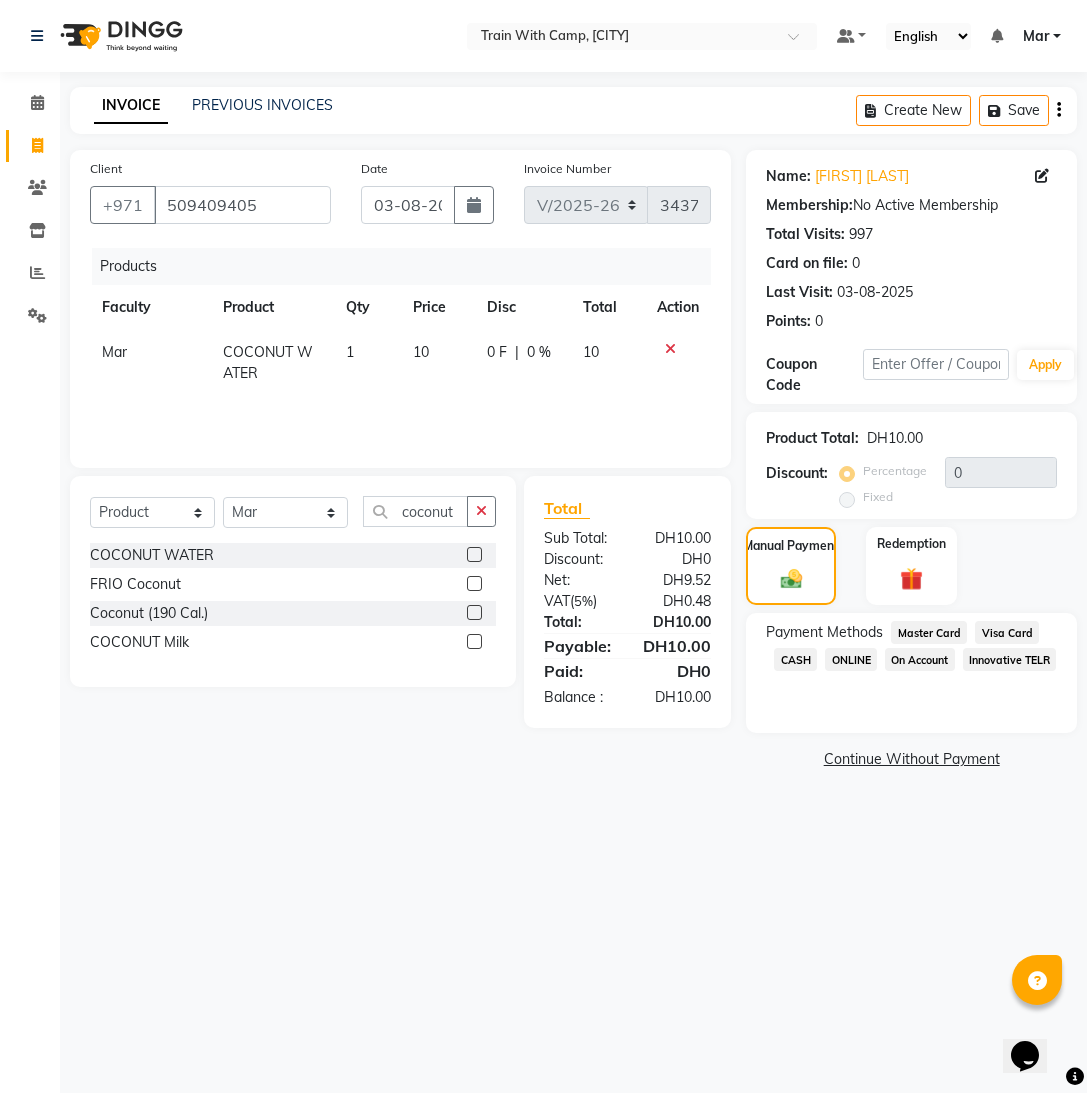 click on "Visa Card" 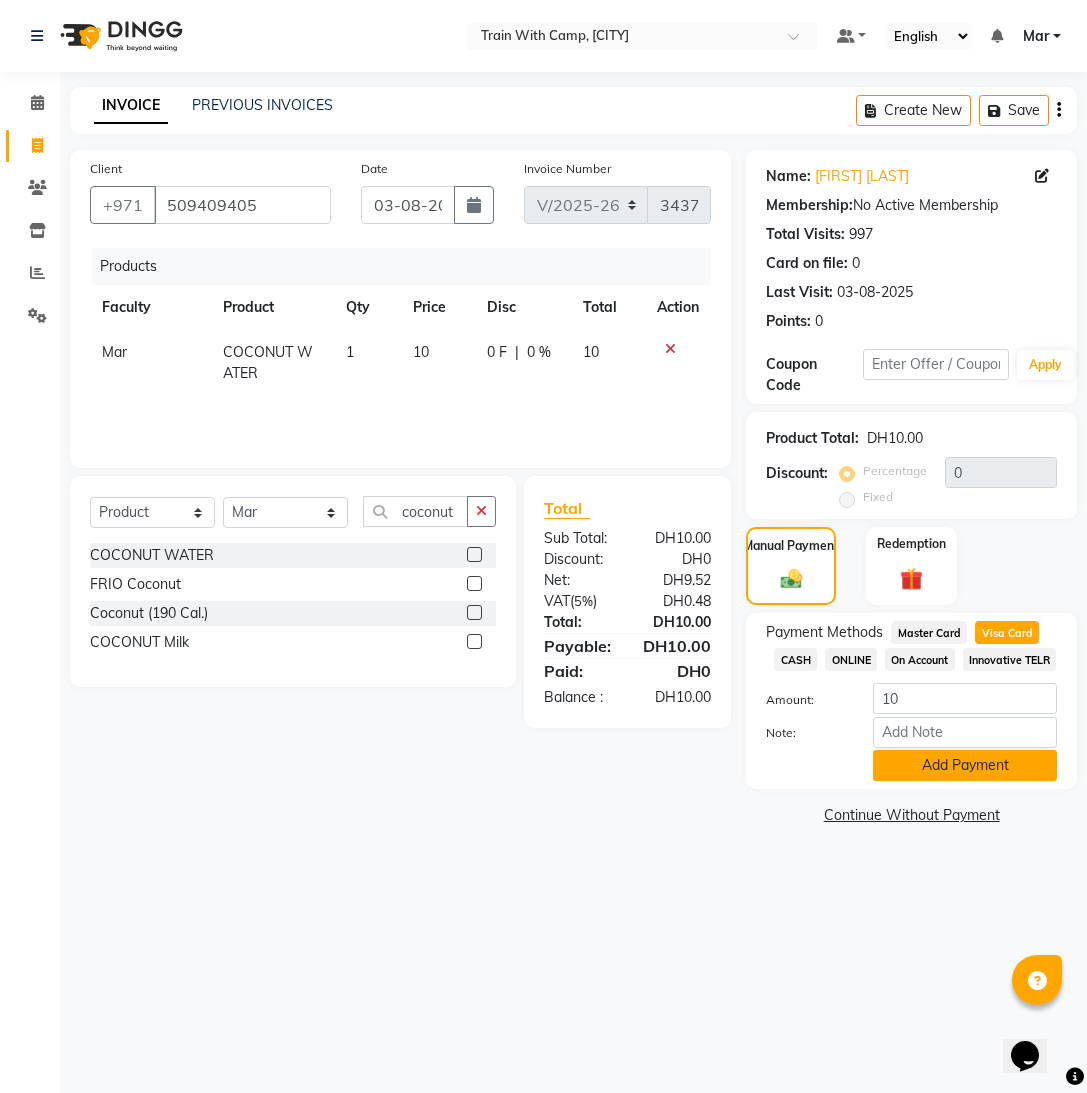 click on "Add Payment" 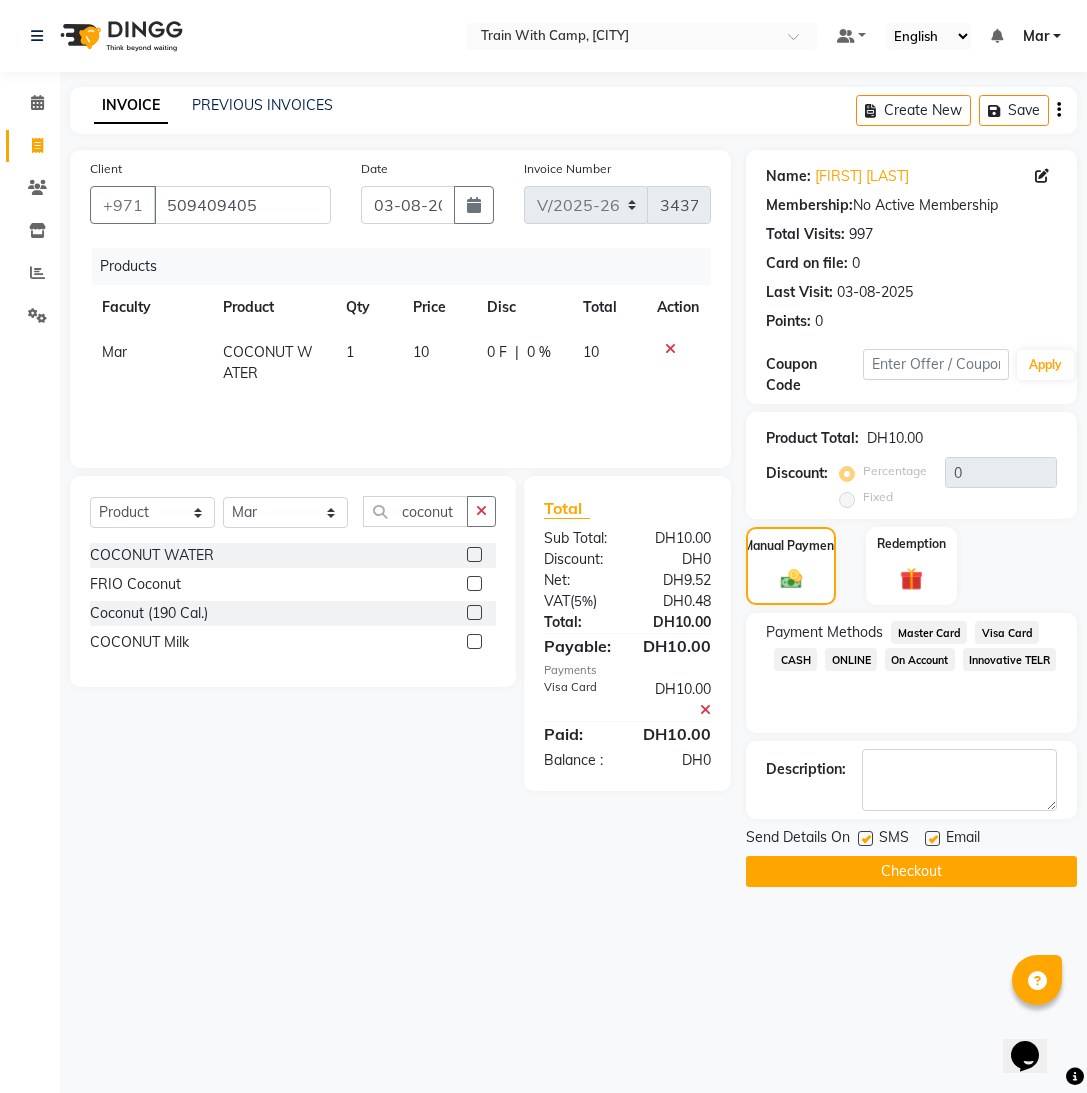 click 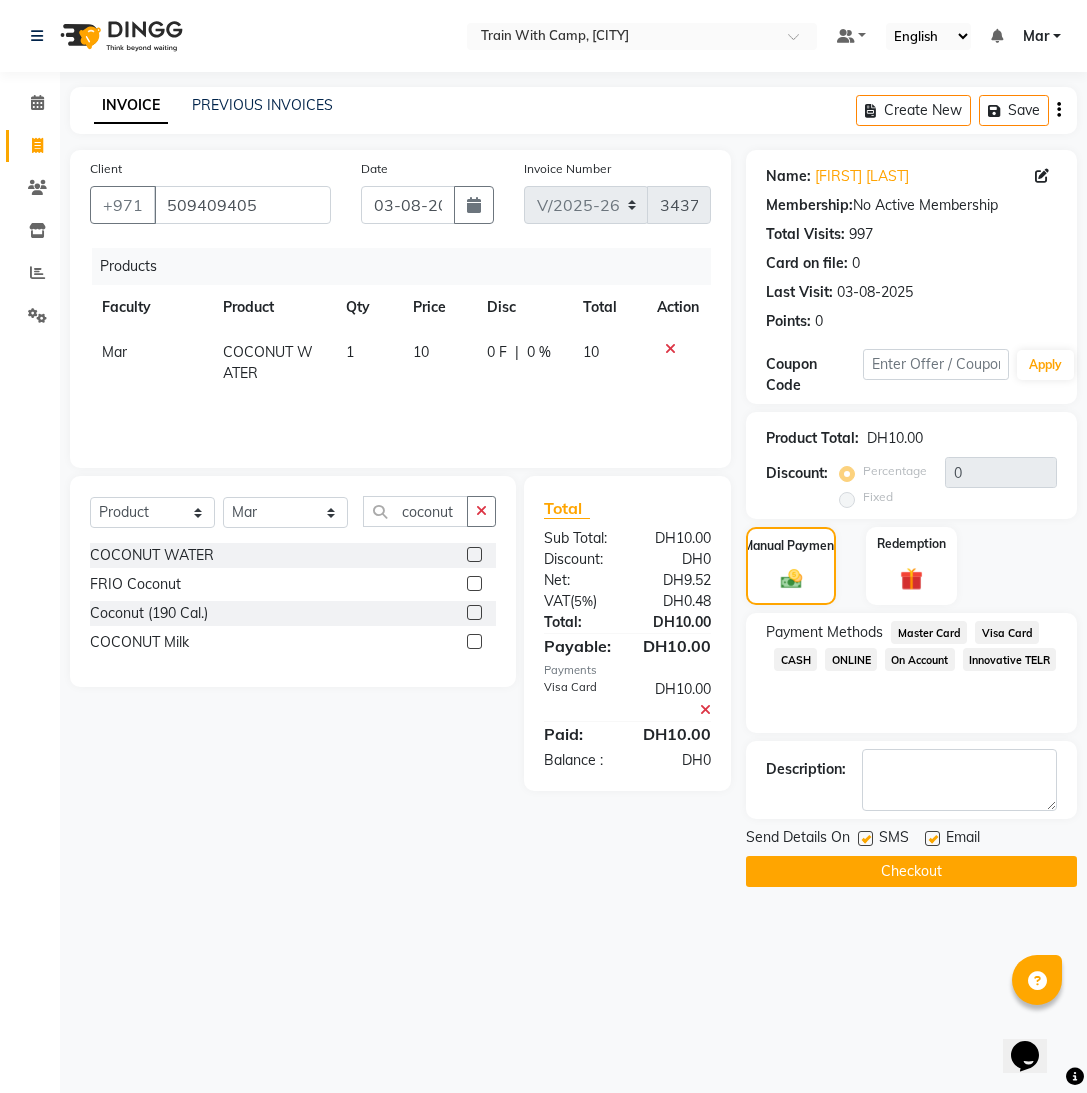 click at bounding box center [931, 839] 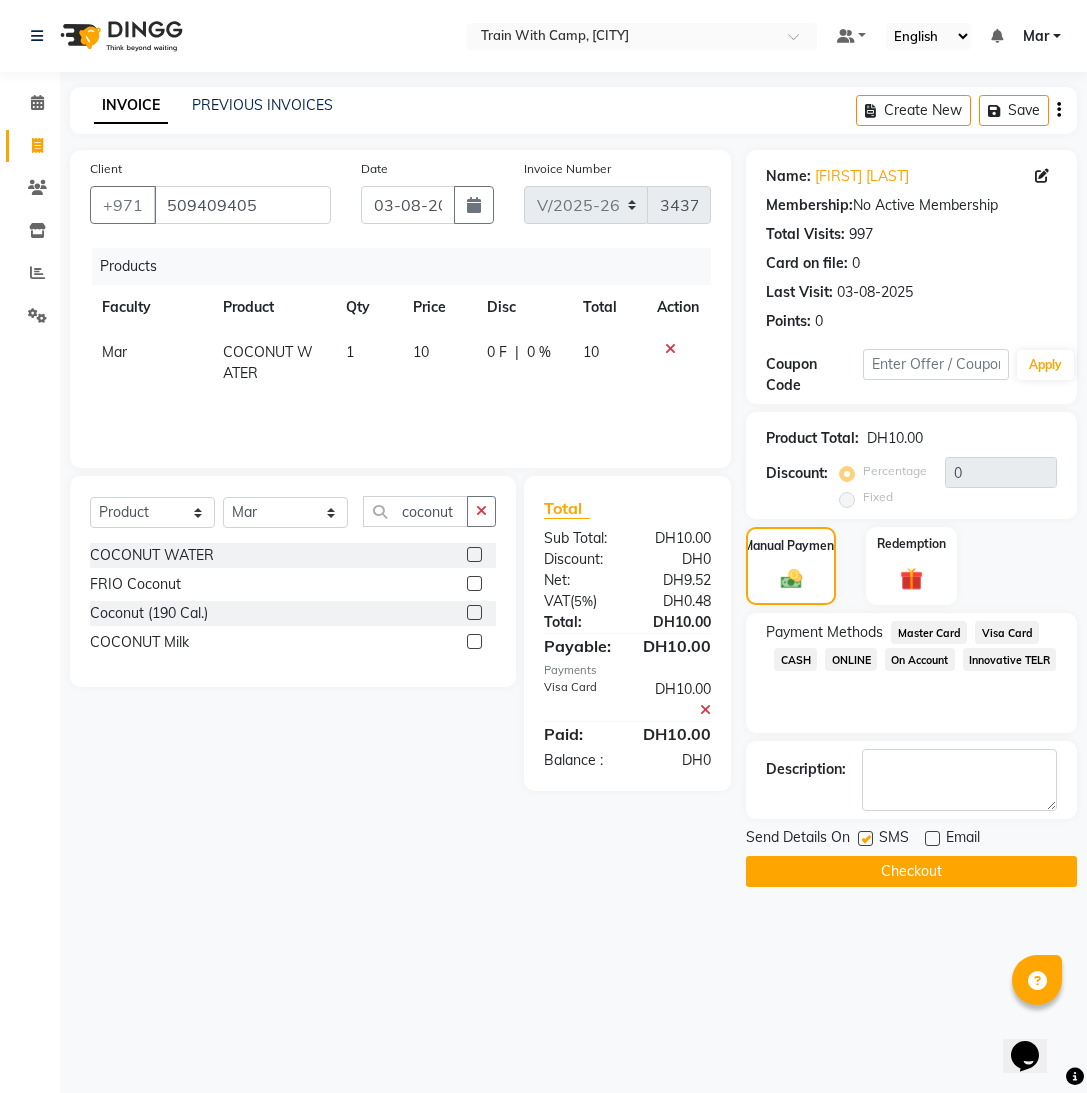 drag, startPoint x: 869, startPoint y: 838, endPoint x: 883, endPoint y: 849, distance: 17.804493 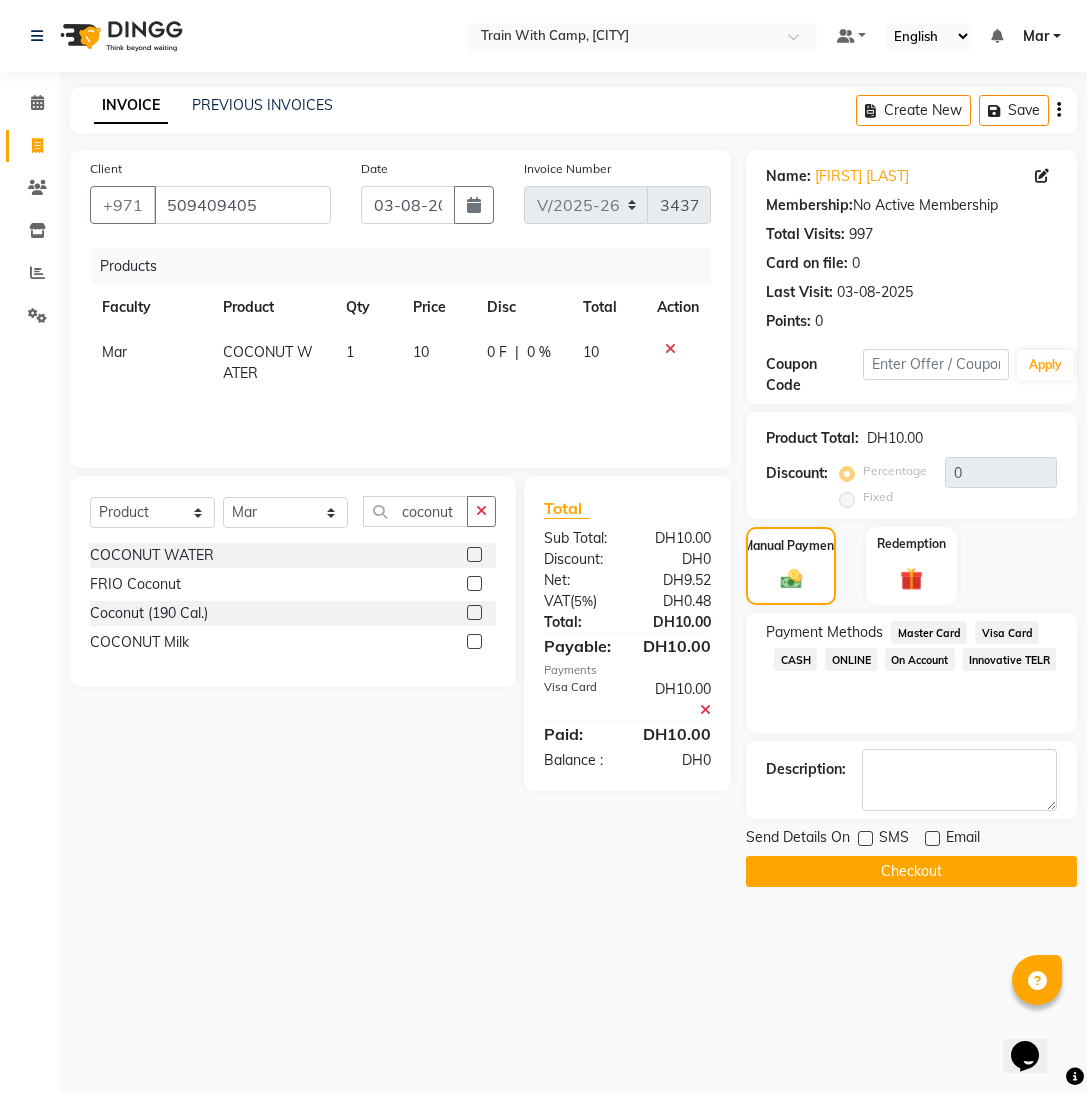 click on "Checkout" 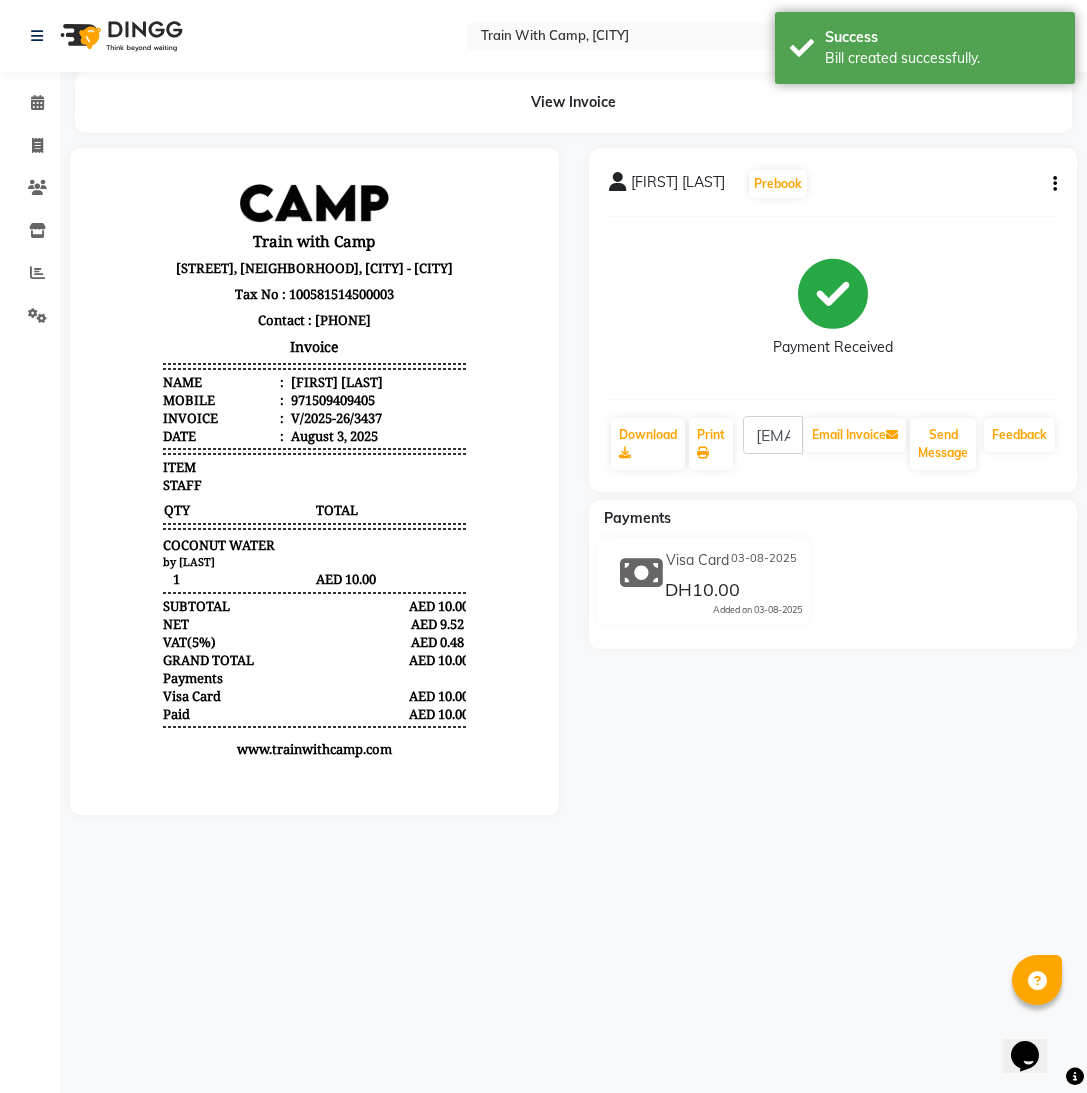 scroll, scrollTop: 0, scrollLeft: 0, axis: both 